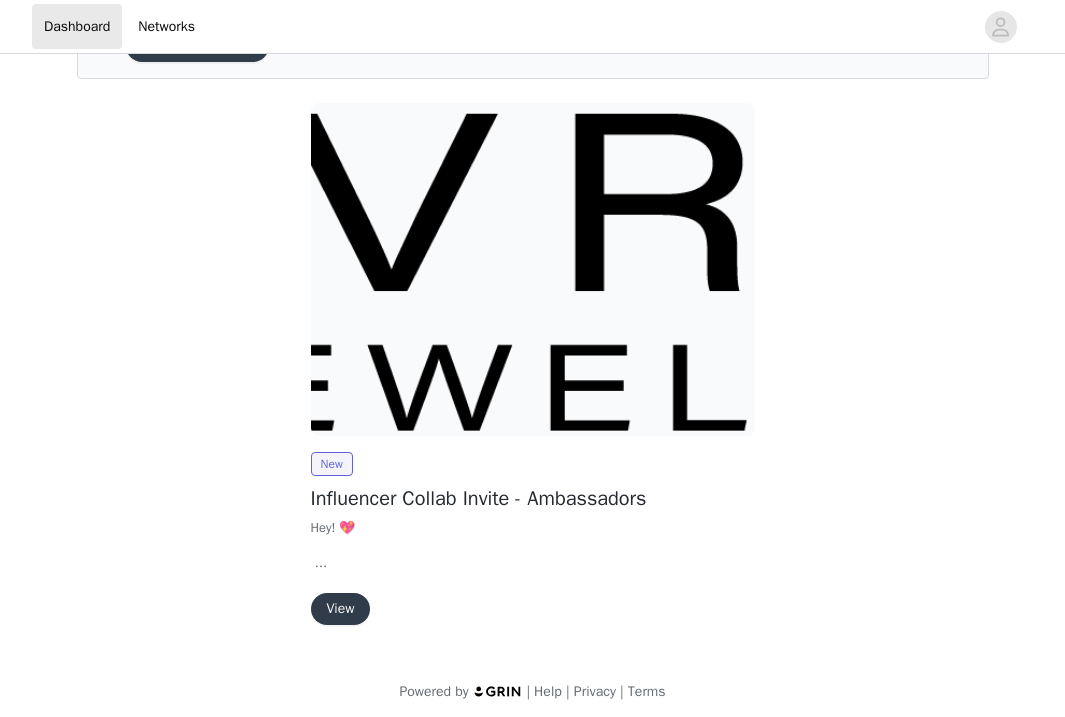 scroll, scrollTop: 129, scrollLeft: 0, axis: vertical 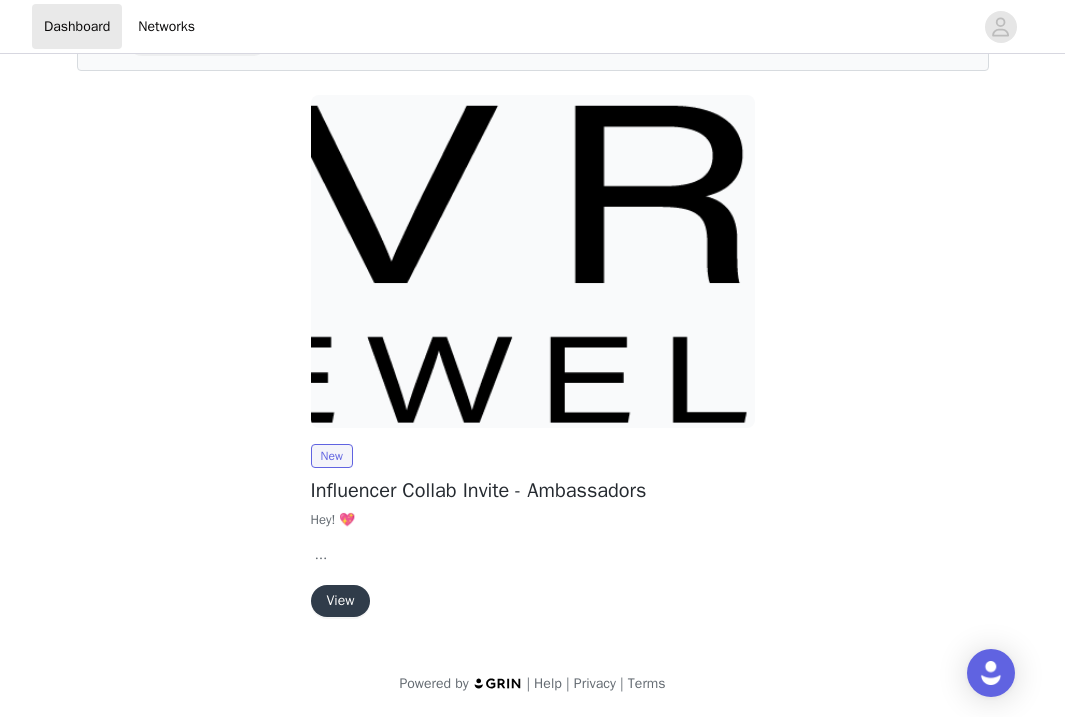click on "View" at bounding box center (341, 601) 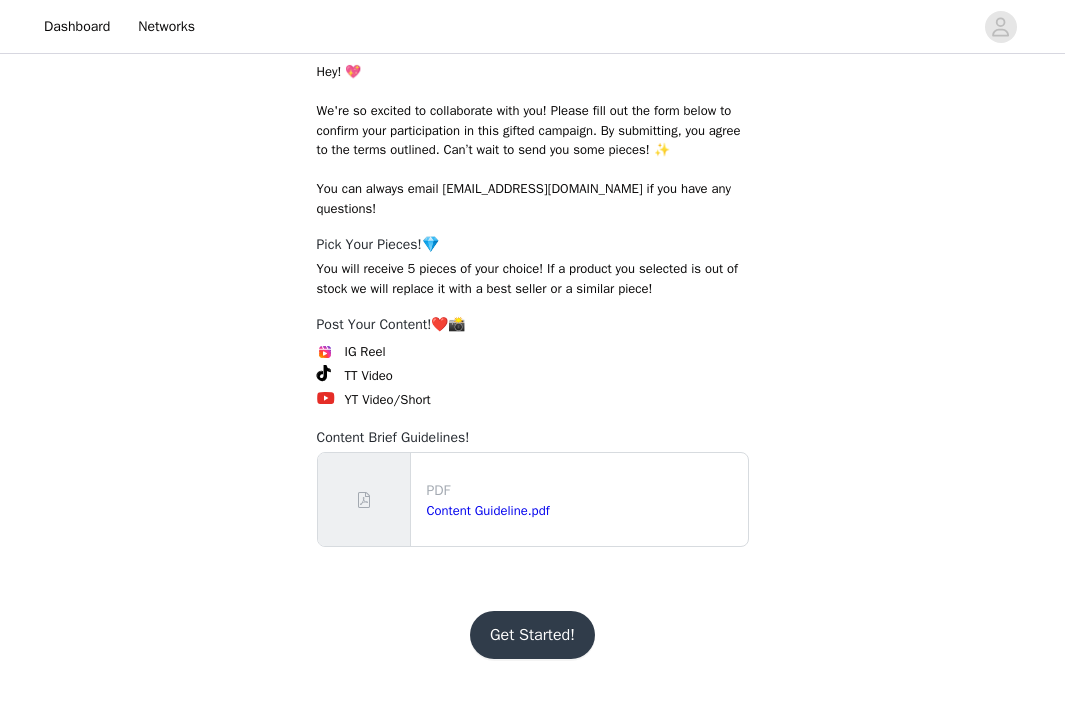 scroll, scrollTop: 303, scrollLeft: 0, axis: vertical 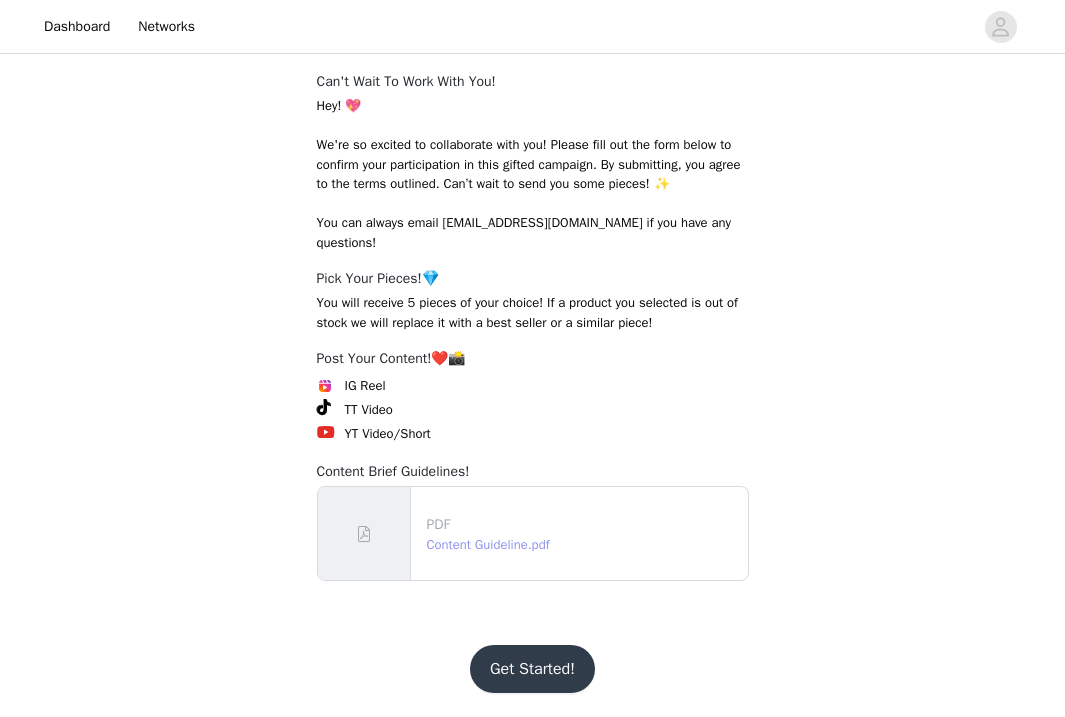 click on "Content Guideline.pdf" at bounding box center [488, 544] 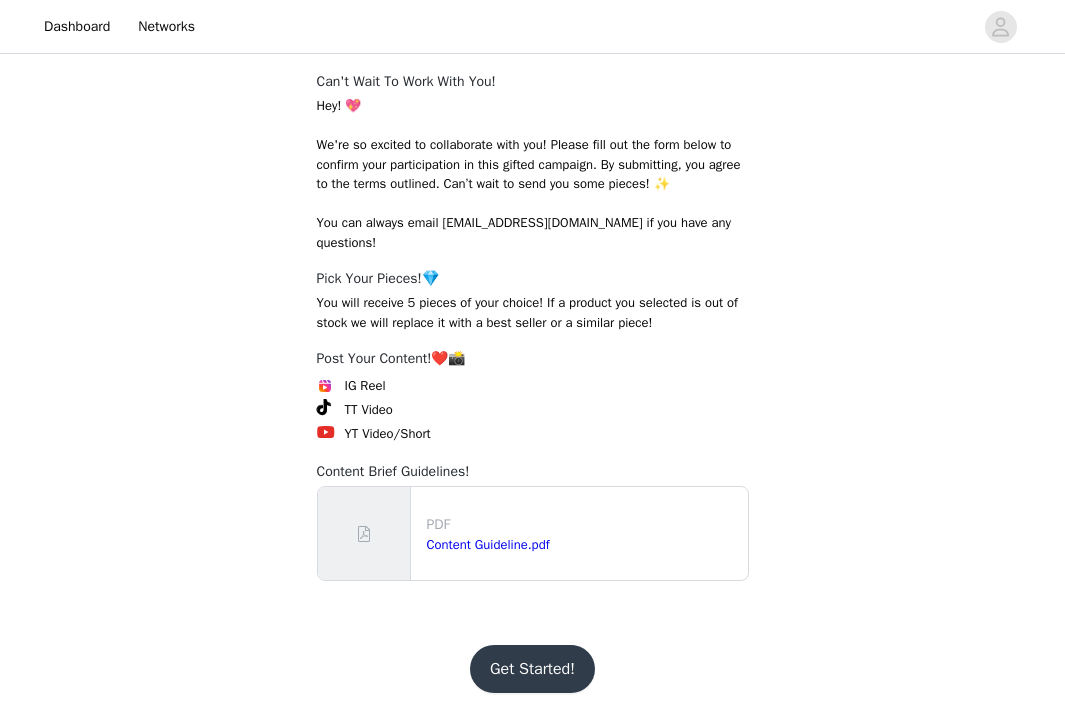 click on "Get Started!" at bounding box center (532, 669) 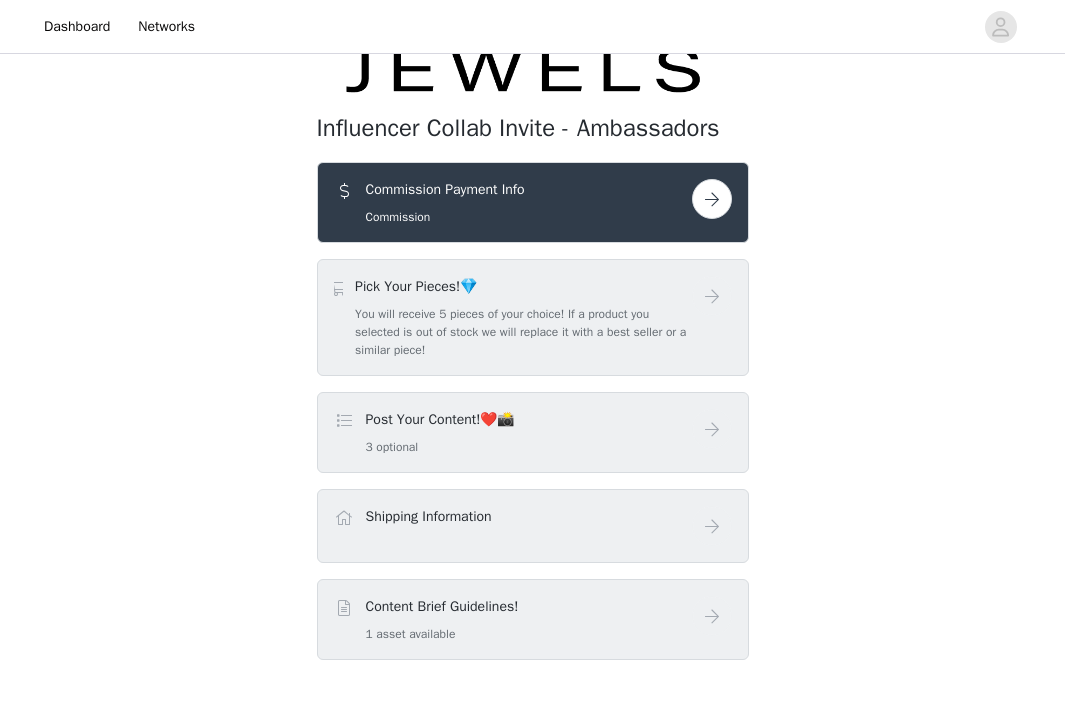 scroll, scrollTop: 138, scrollLeft: 0, axis: vertical 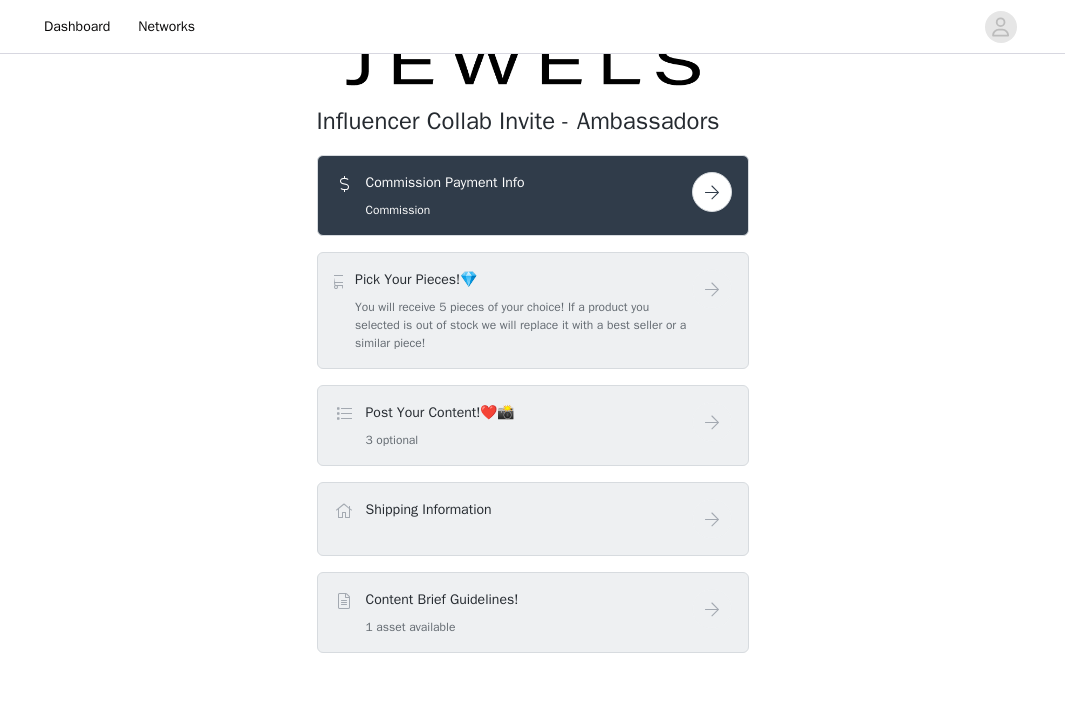 click at bounding box center (712, 192) 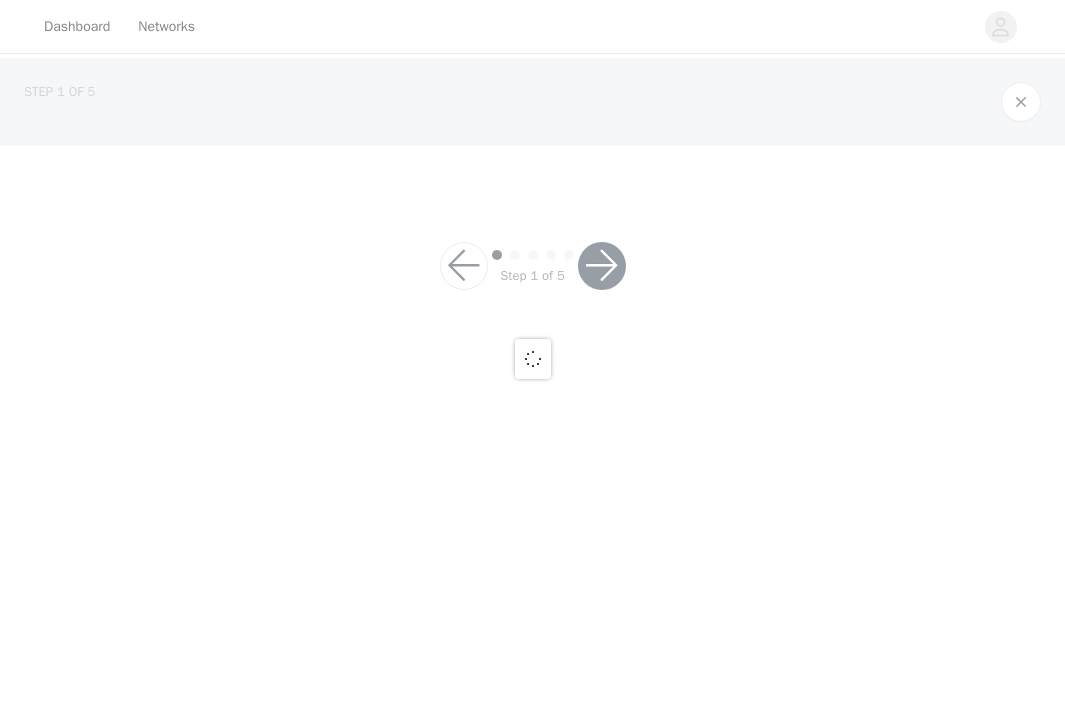 scroll, scrollTop: 0, scrollLeft: 0, axis: both 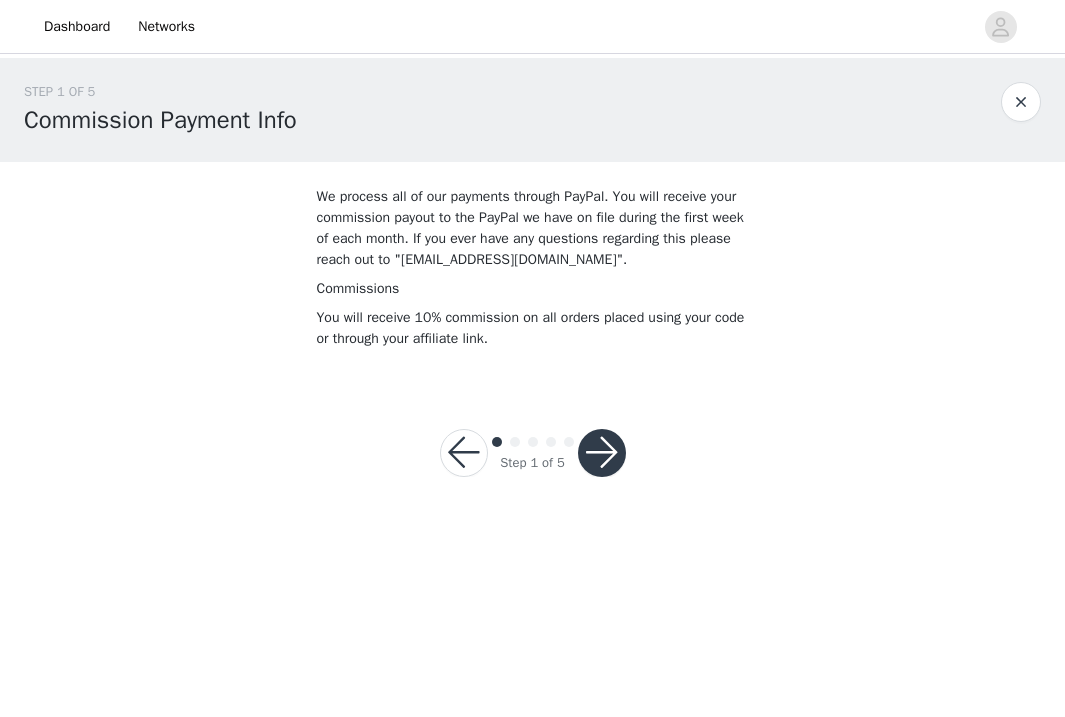 click at bounding box center [602, 453] 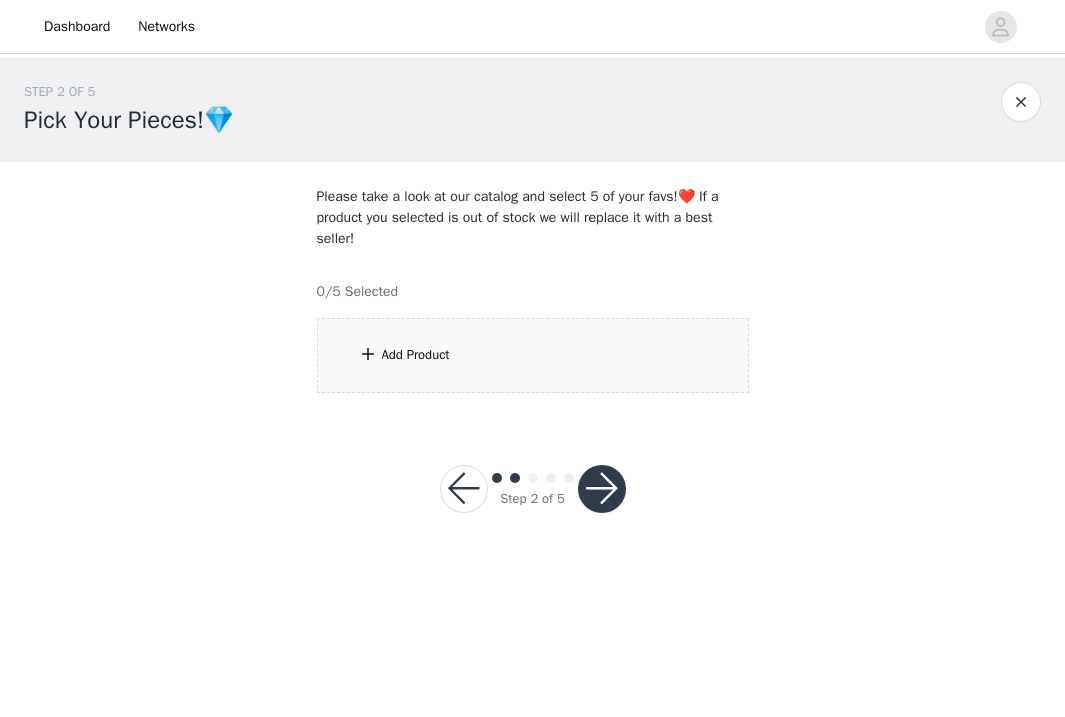 click on "Add Product" at bounding box center (533, 355) 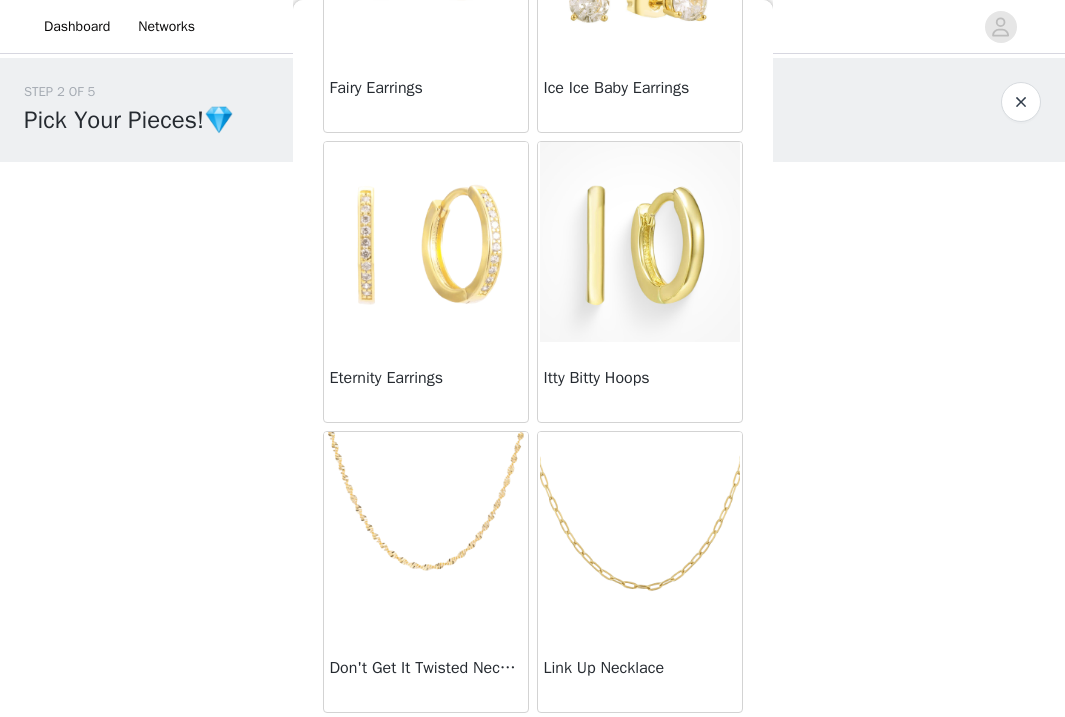 scroll, scrollTop: 0, scrollLeft: 0, axis: both 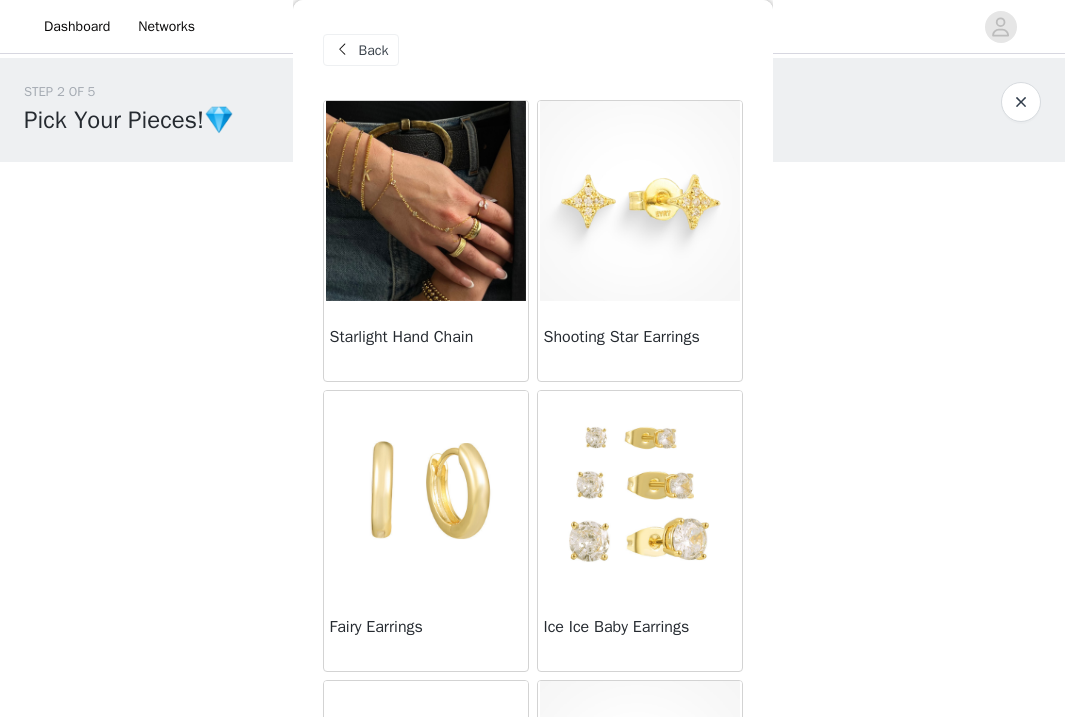 click on "Back" at bounding box center [374, 50] 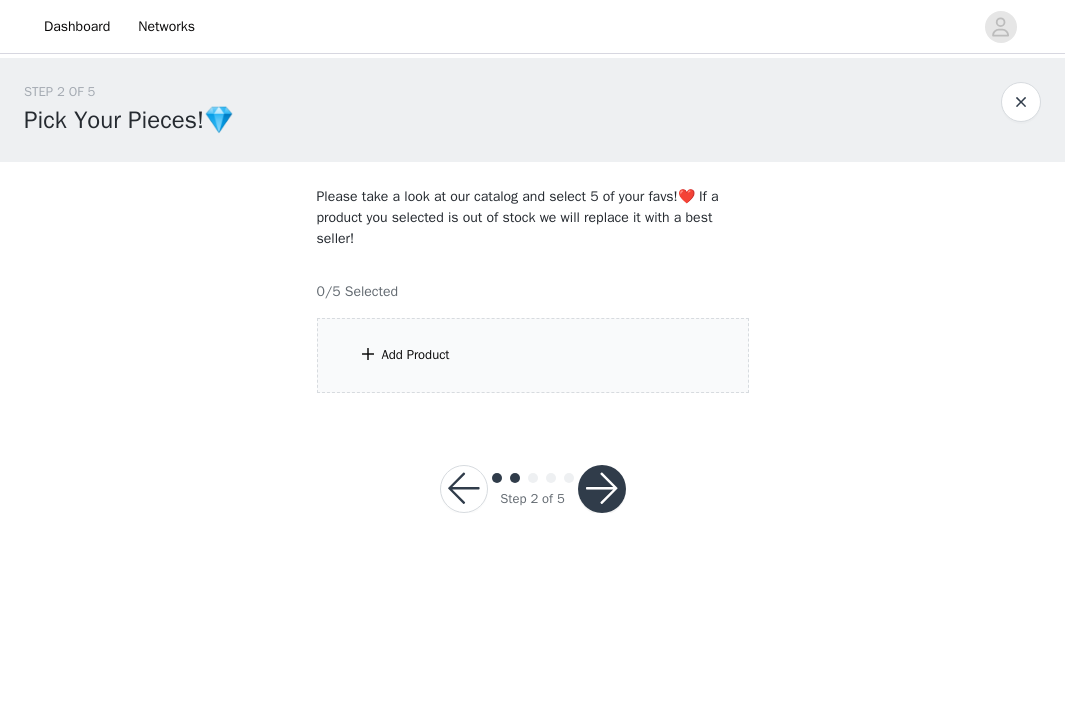 click at bounding box center (602, 489) 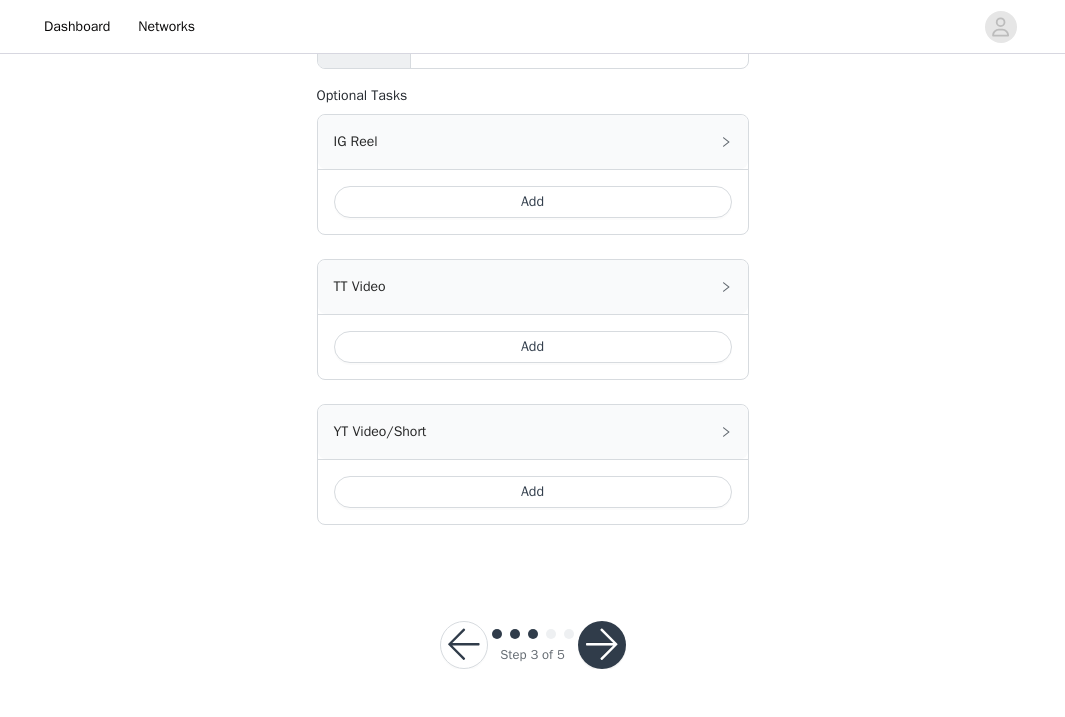 scroll, scrollTop: 906, scrollLeft: 0, axis: vertical 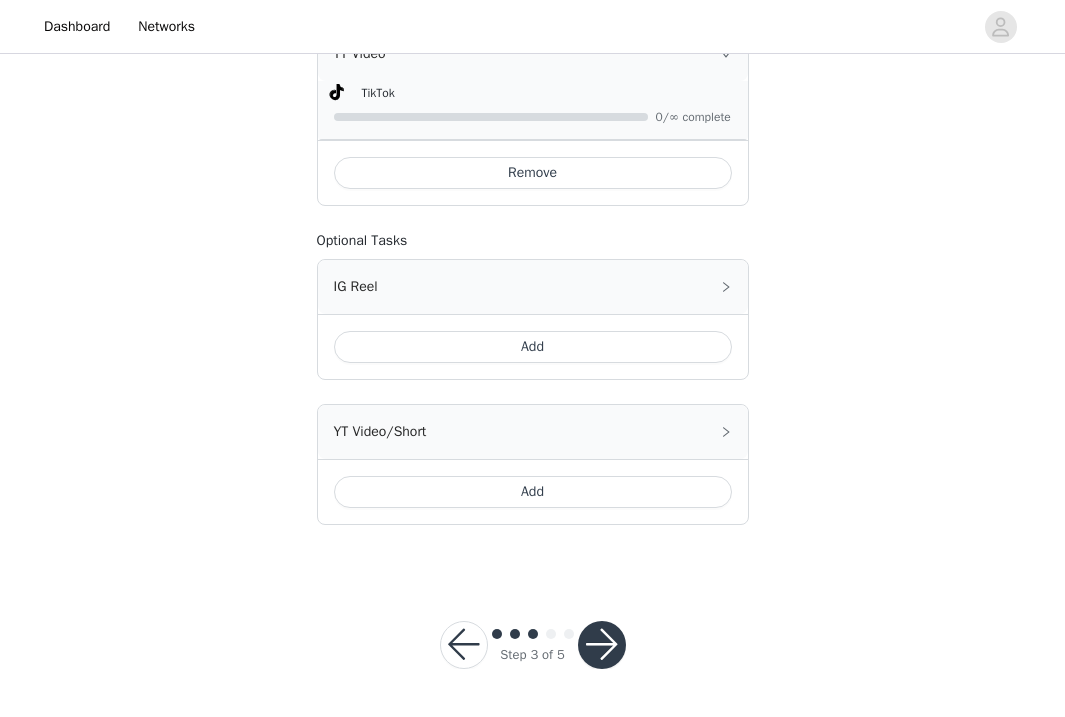 click at bounding box center [602, 645] 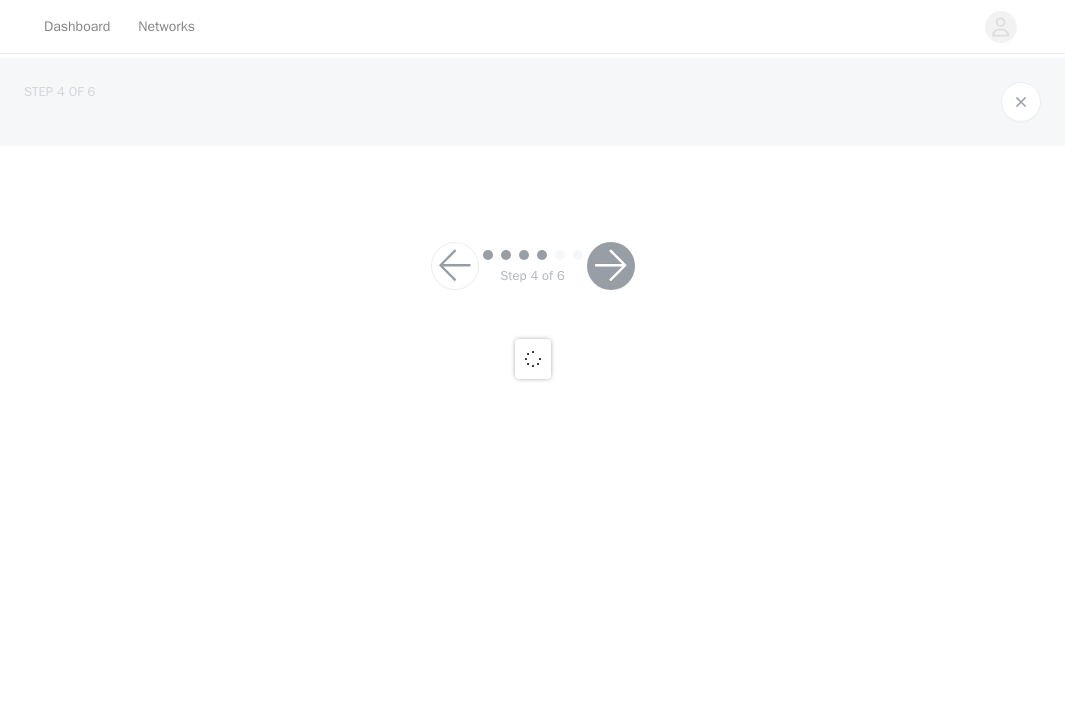 scroll, scrollTop: 0, scrollLeft: 0, axis: both 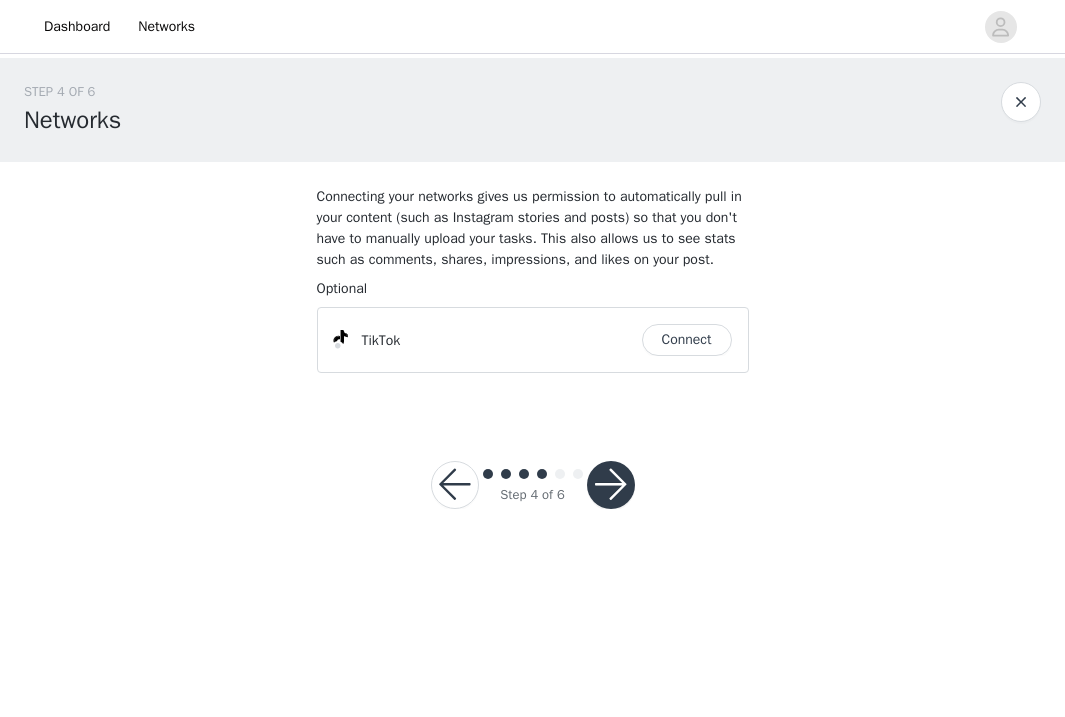 click on "Connect" at bounding box center (687, 340) 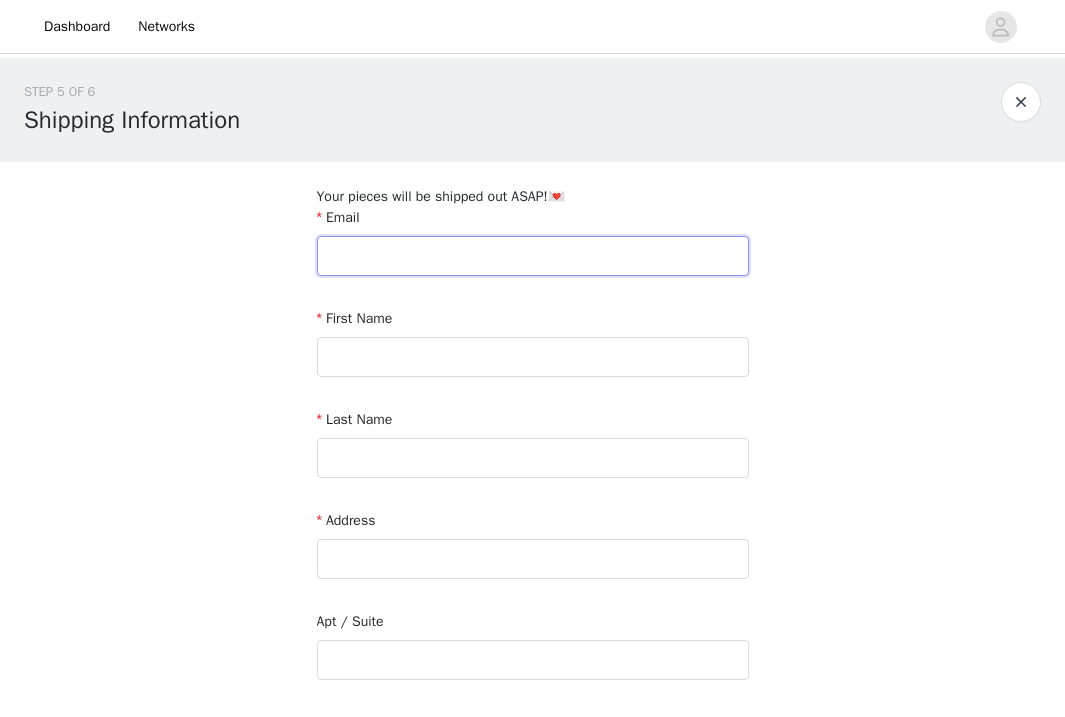 click at bounding box center [533, 256] 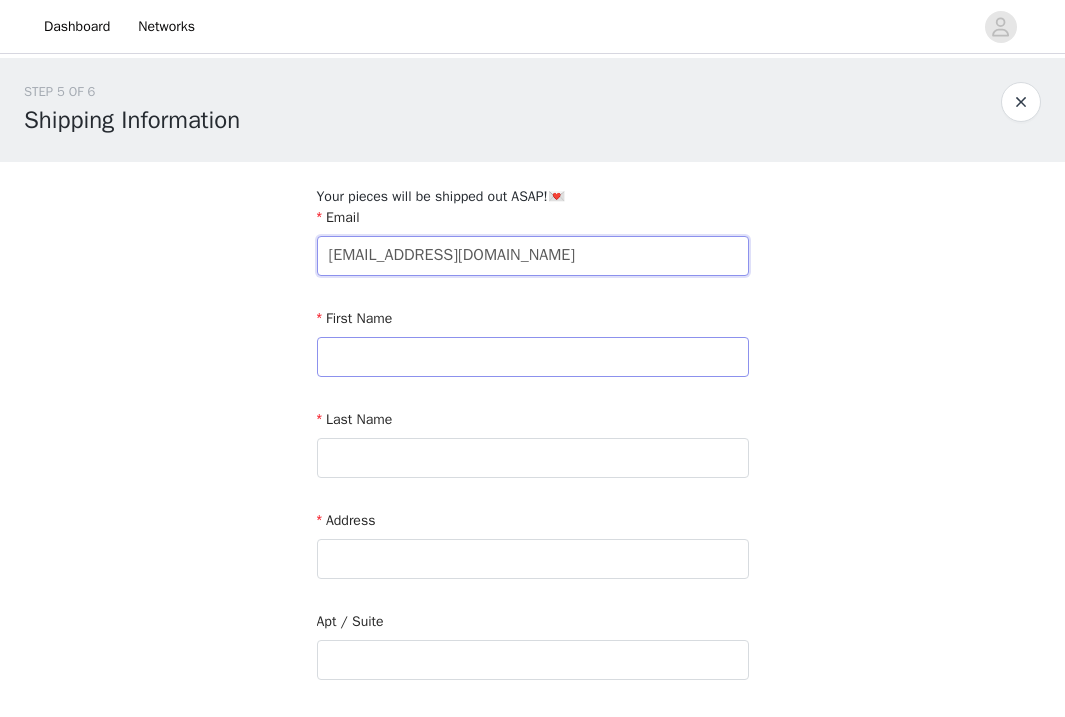 type on "[EMAIL_ADDRESS][DOMAIN_NAME]" 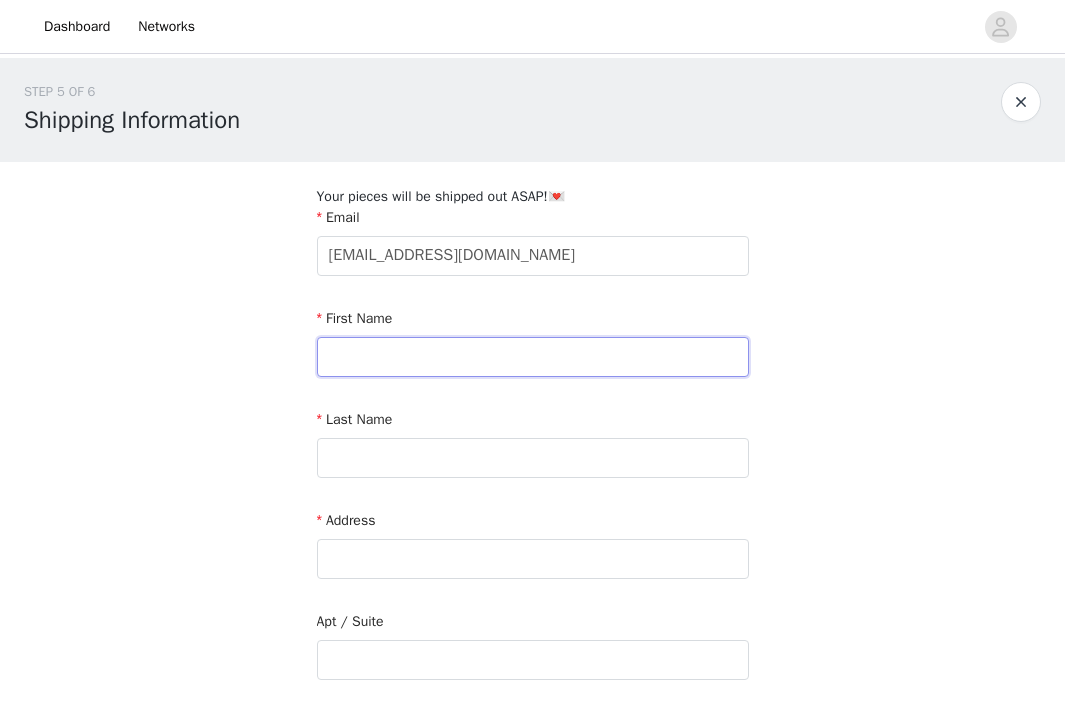 click at bounding box center [533, 357] 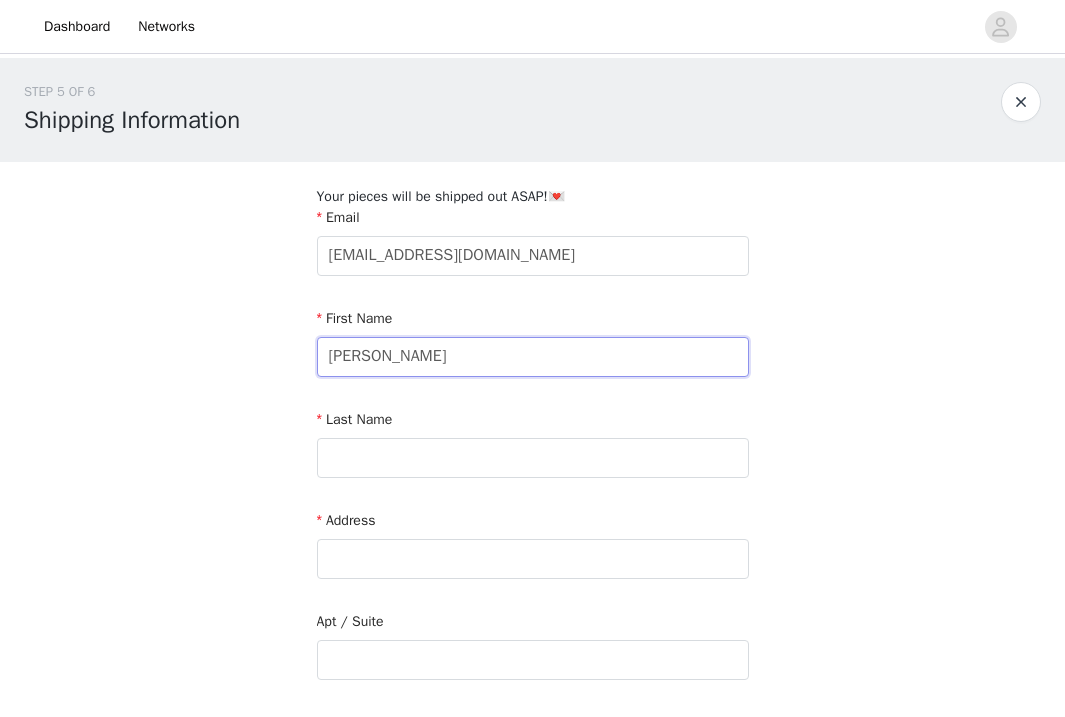 type on "[PERSON_NAME]" 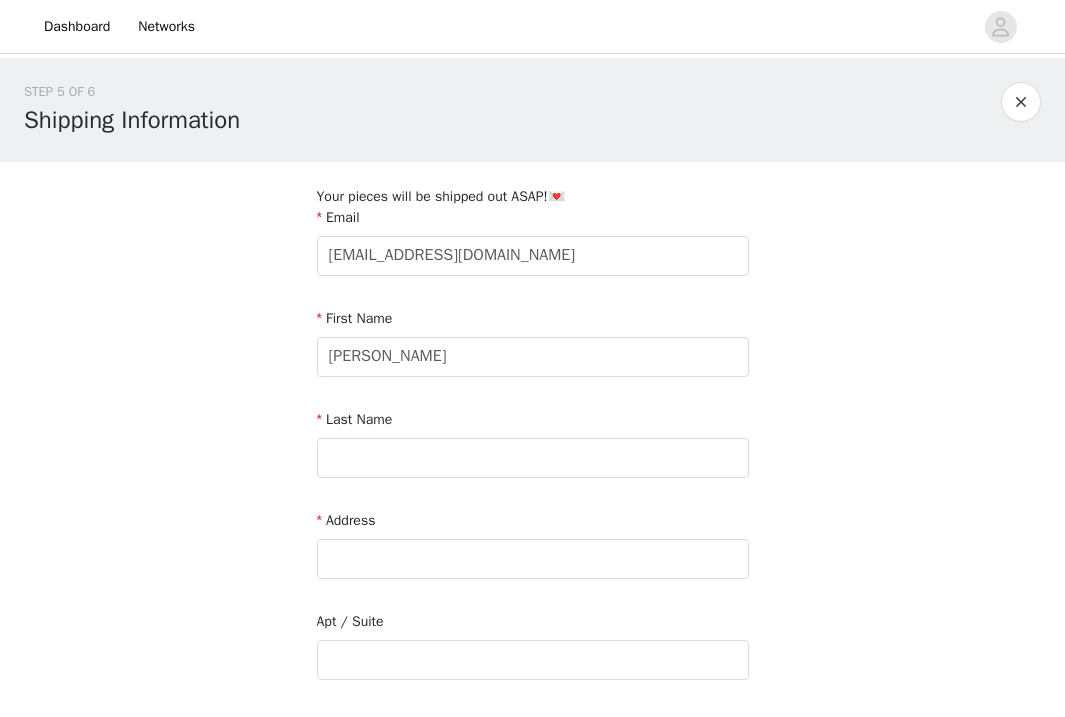 click on "Email [EMAIL_ADDRESS][DOMAIN_NAME]   First Name [PERSON_NAME]   Last Name   Address   Apt / [GEOGRAPHIC_DATA]     Postcode   Phone Number" at bounding box center (533, 649) 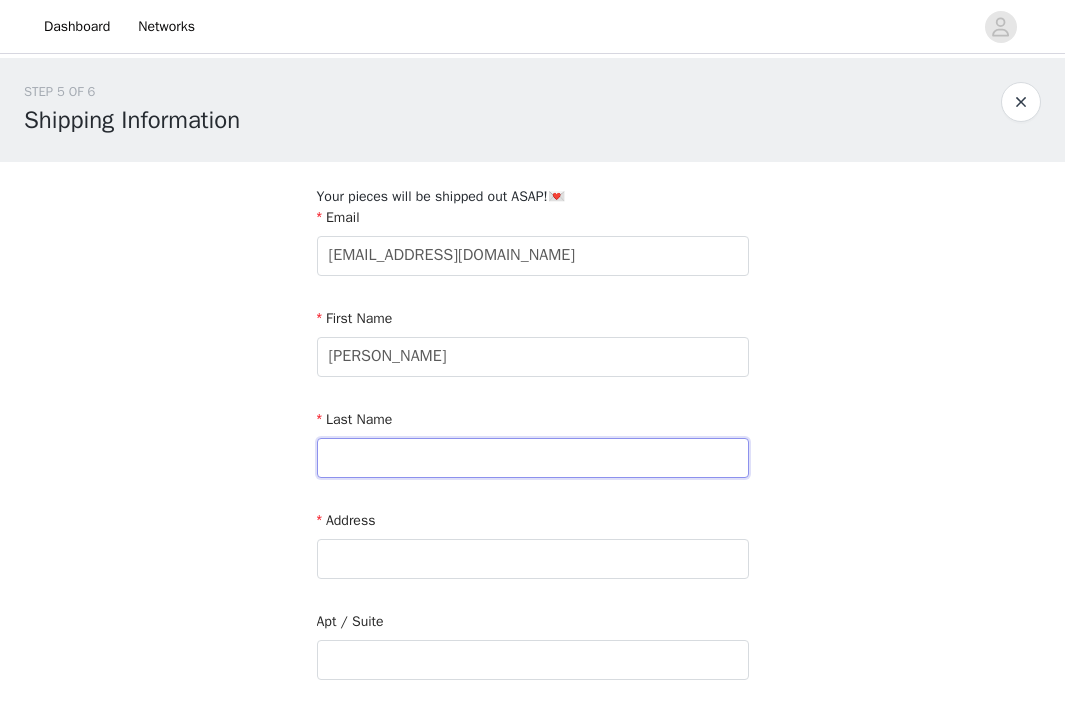click at bounding box center [533, 458] 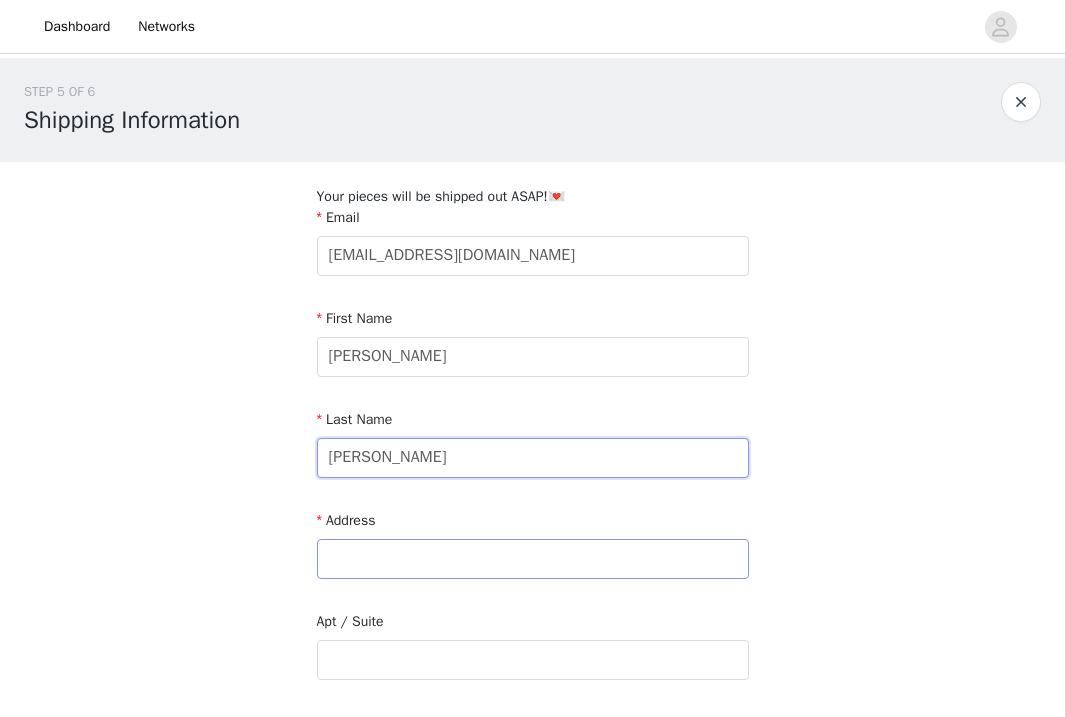 type on "[PERSON_NAME]" 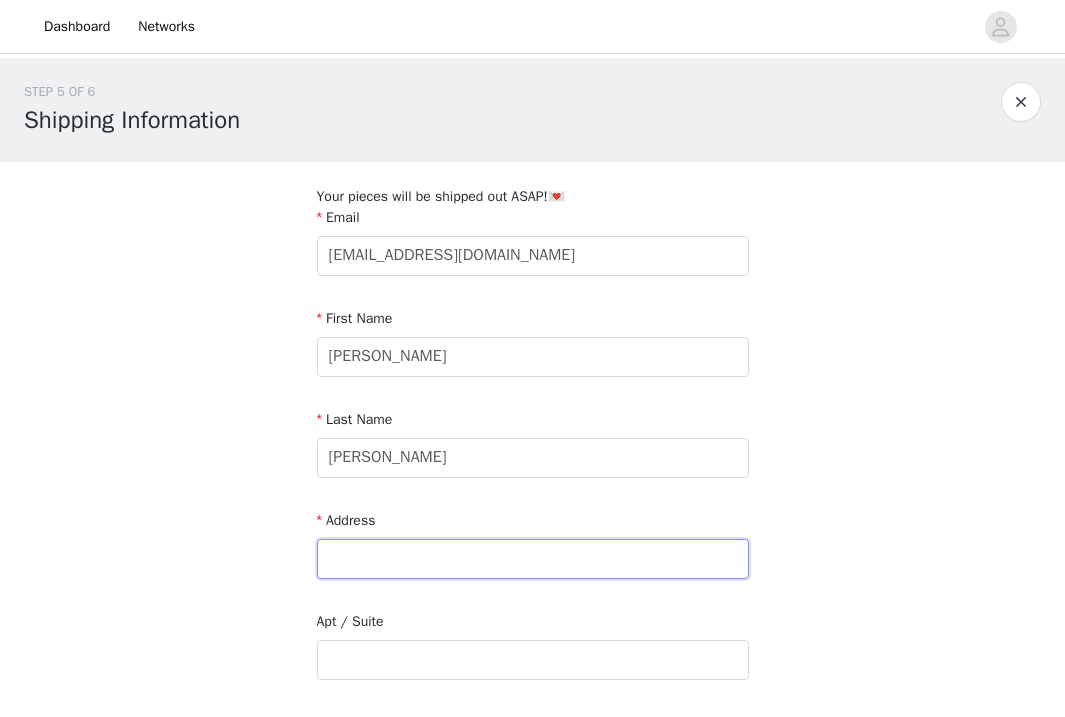 click at bounding box center [533, 559] 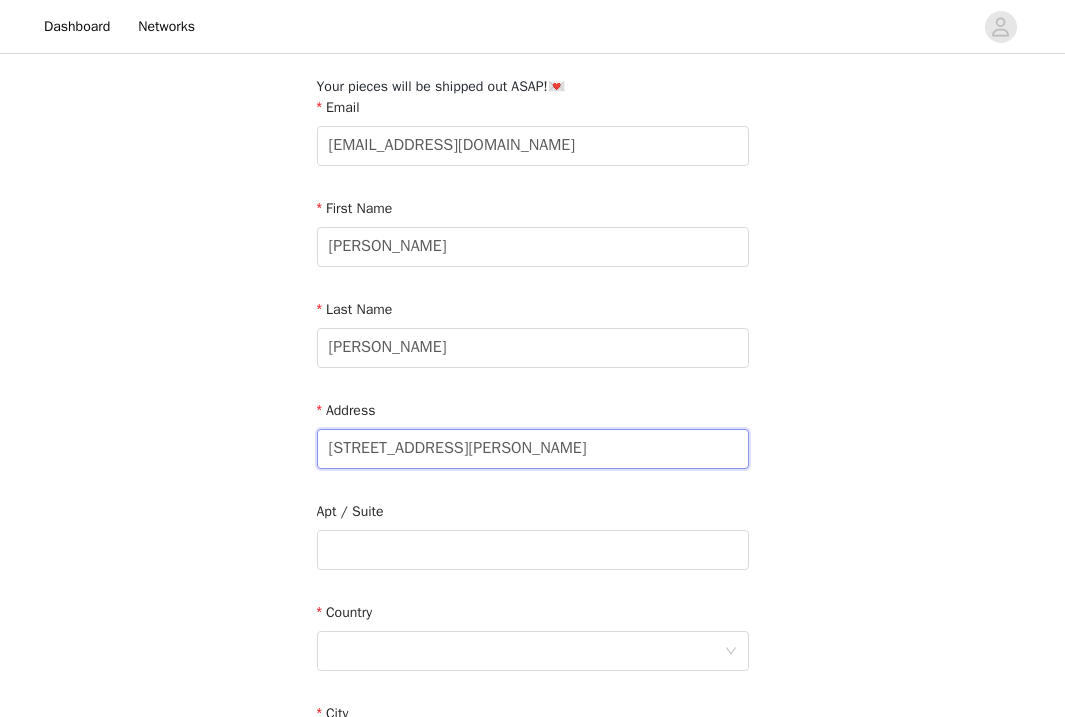 scroll, scrollTop: 141, scrollLeft: 0, axis: vertical 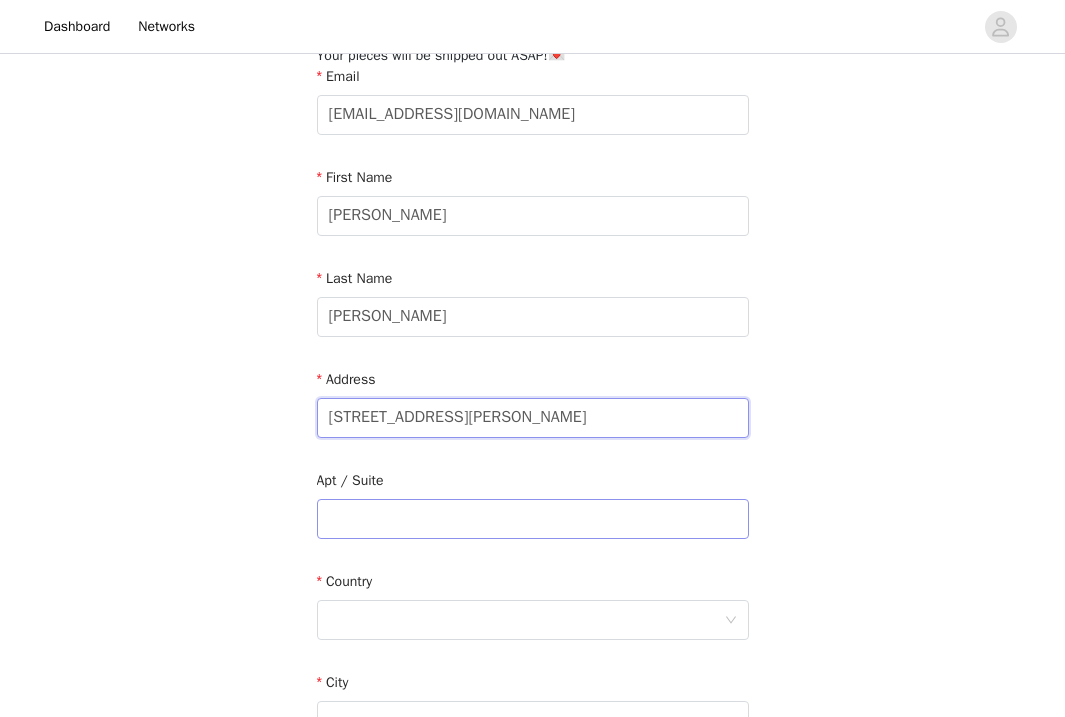 type on "[STREET_ADDRESS][PERSON_NAME]" 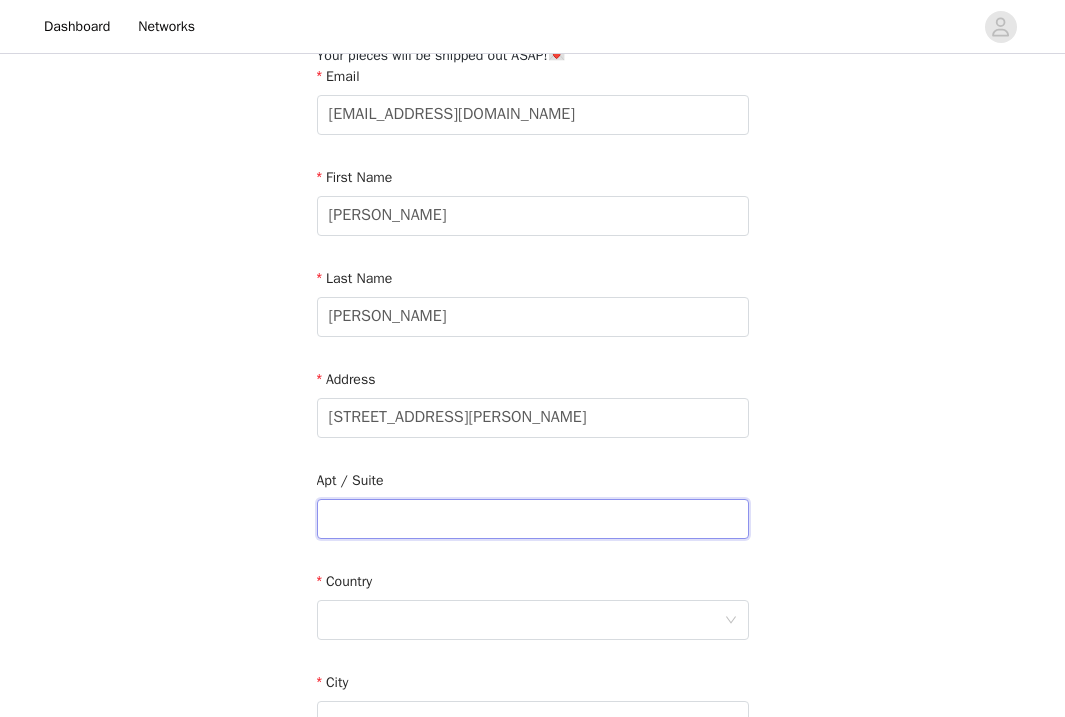 click at bounding box center [533, 519] 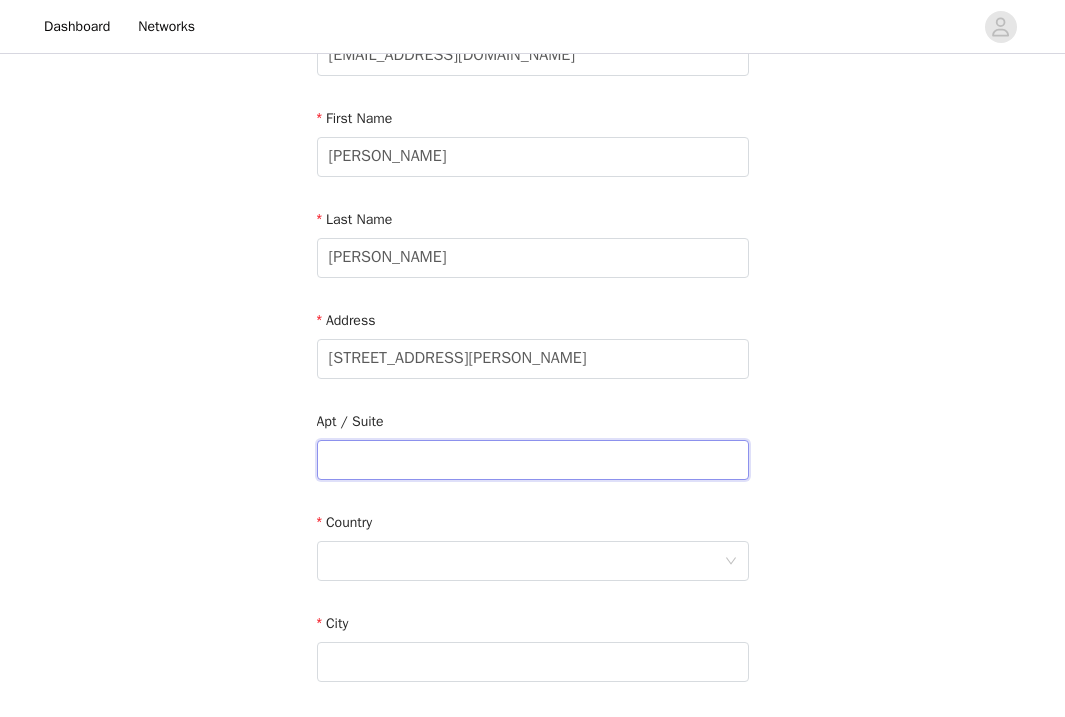 scroll, scrollTop: 220, scrollLeft: 0, axis: vertical 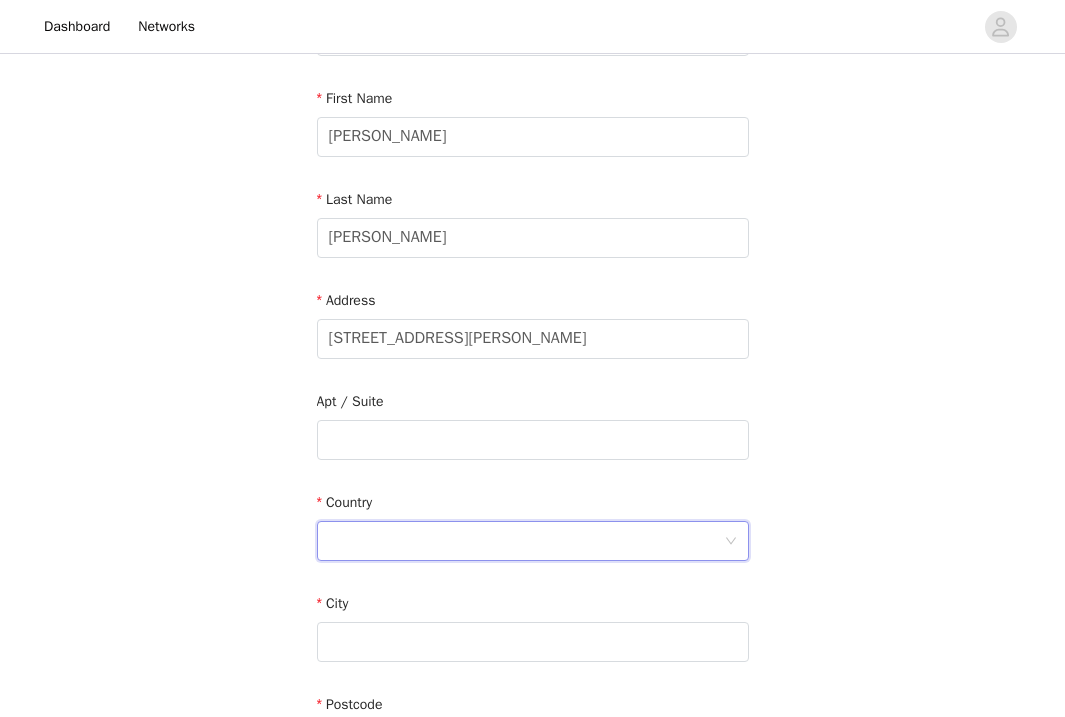 click at bounding box center (526, 541) 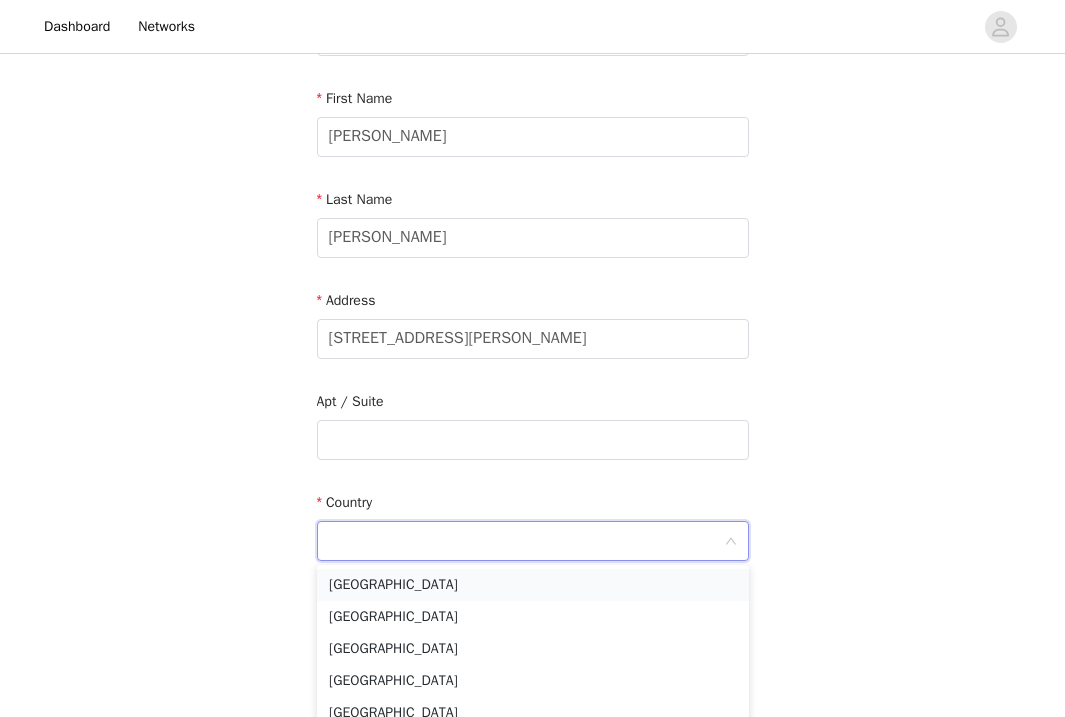 click on "[GEOGRAPHIC_DATA]" at bounding box center (533, 585) 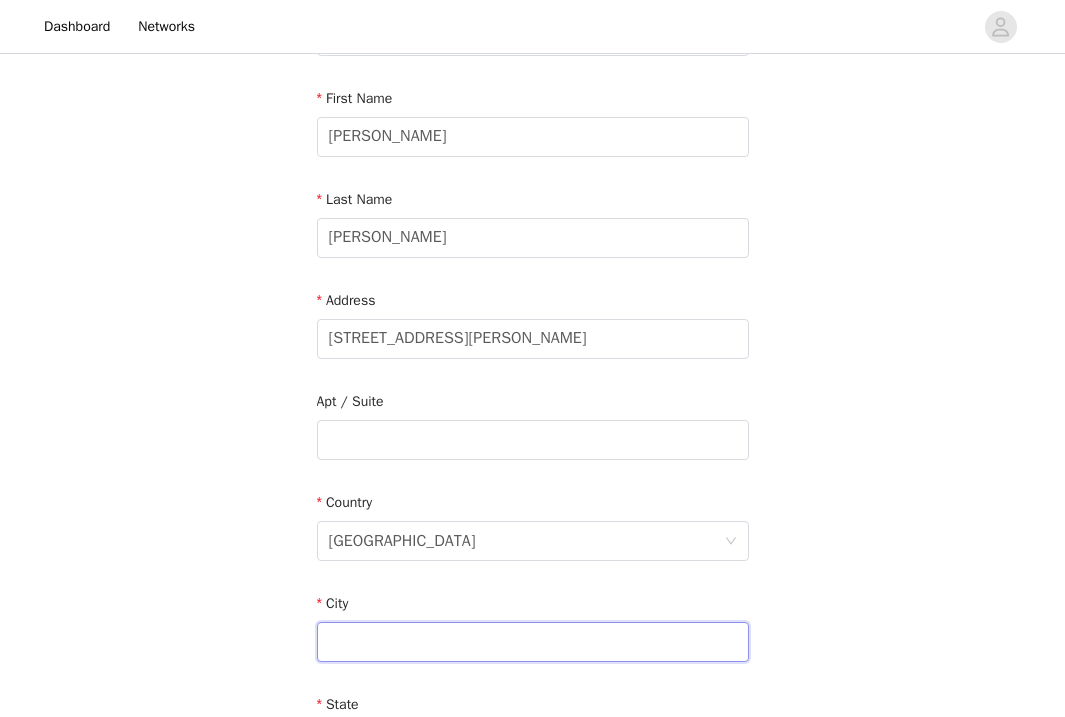 click at bounding box center [533, 642] 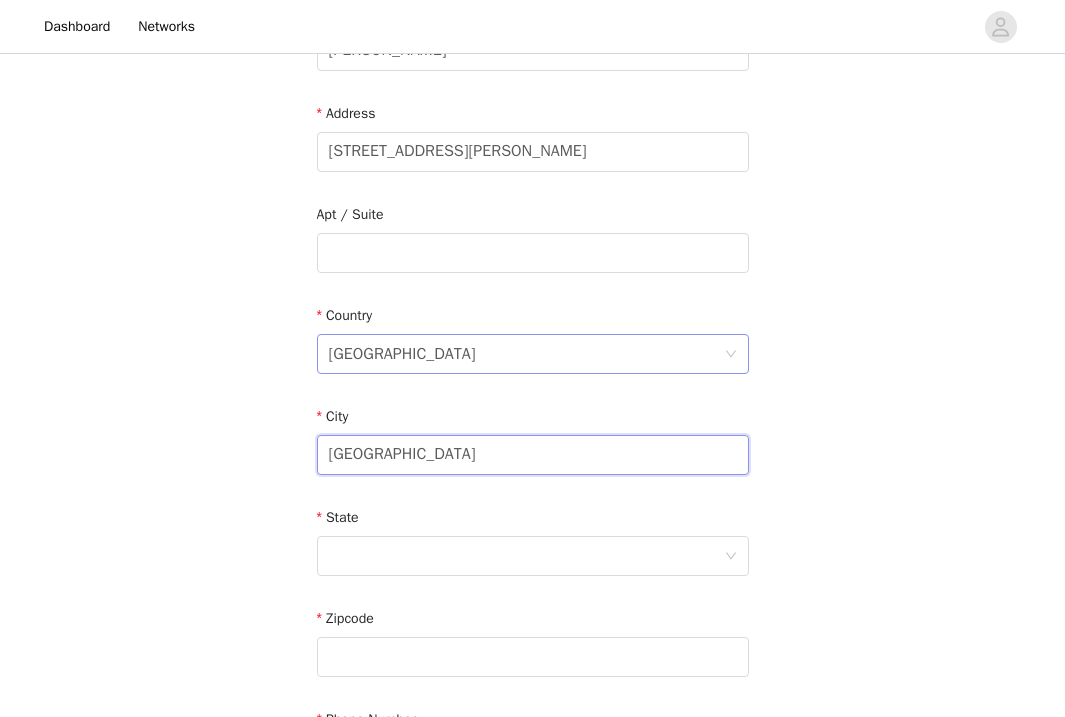 scroll, scrollTop: 520, scrollLeft: 0, axis: vertical 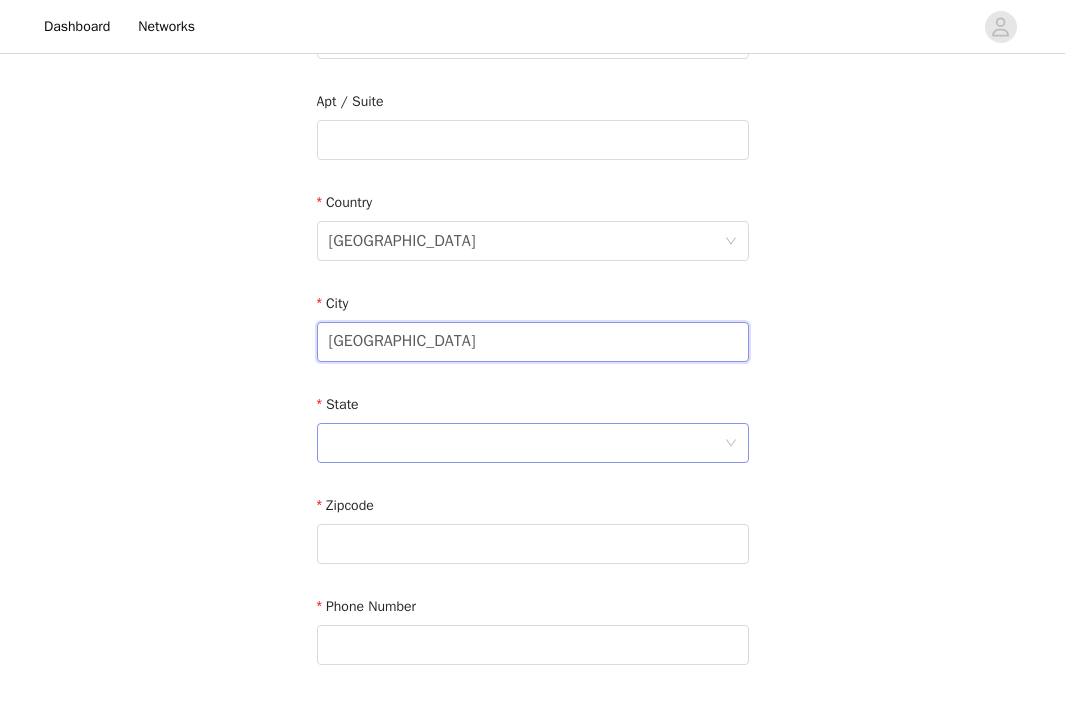 type on "[GEOGRAPHIC_DATA]" 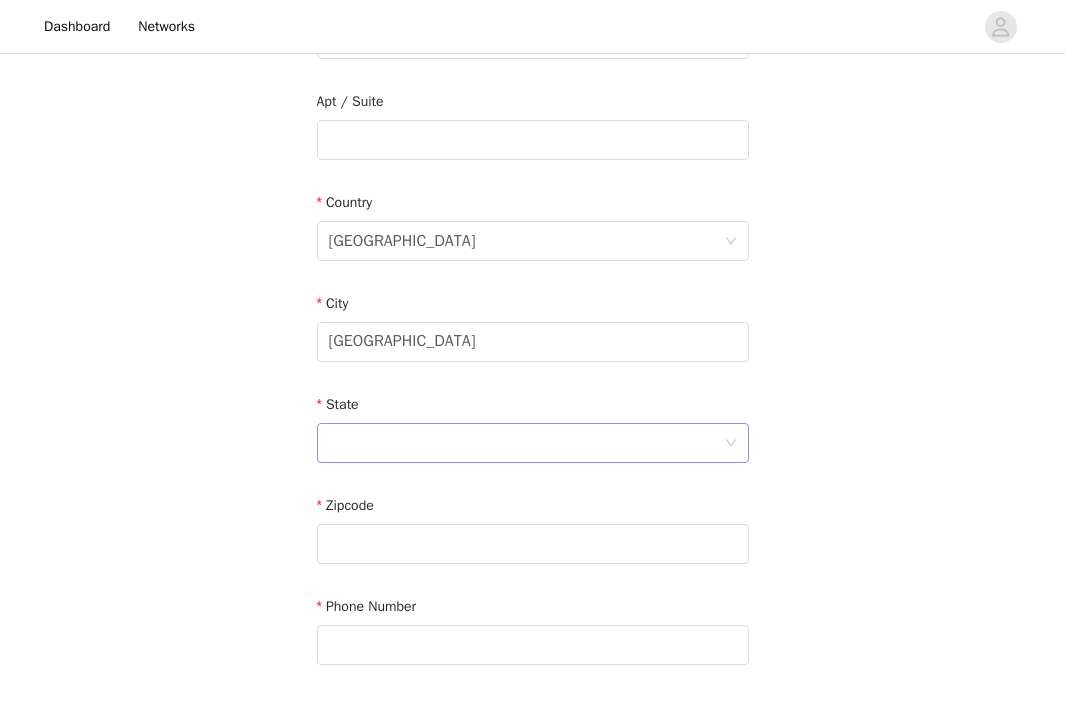 click at bounding box center (526, 443) 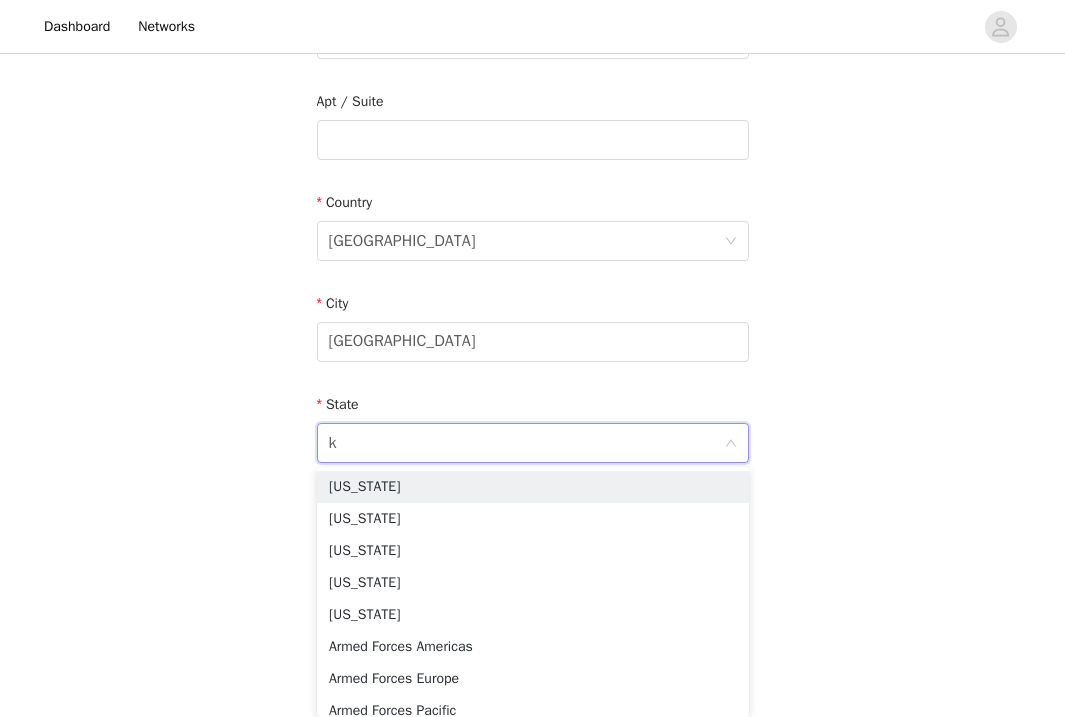 type on "ky" 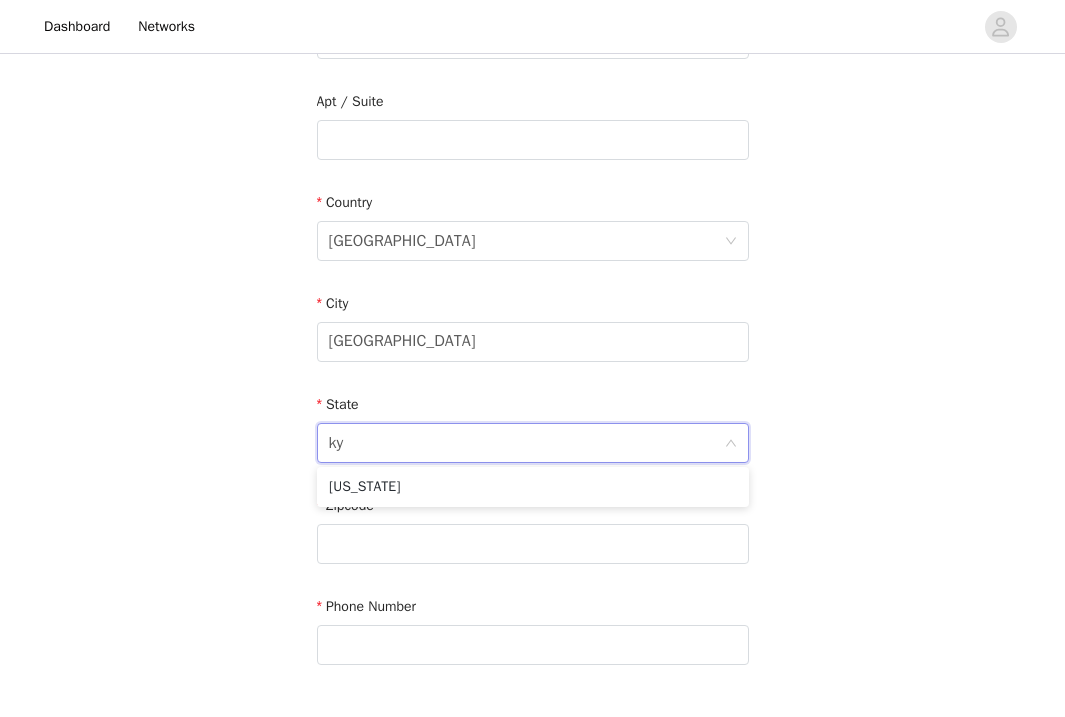 click on "[US_STATE]" at bounding box center [533, 487] 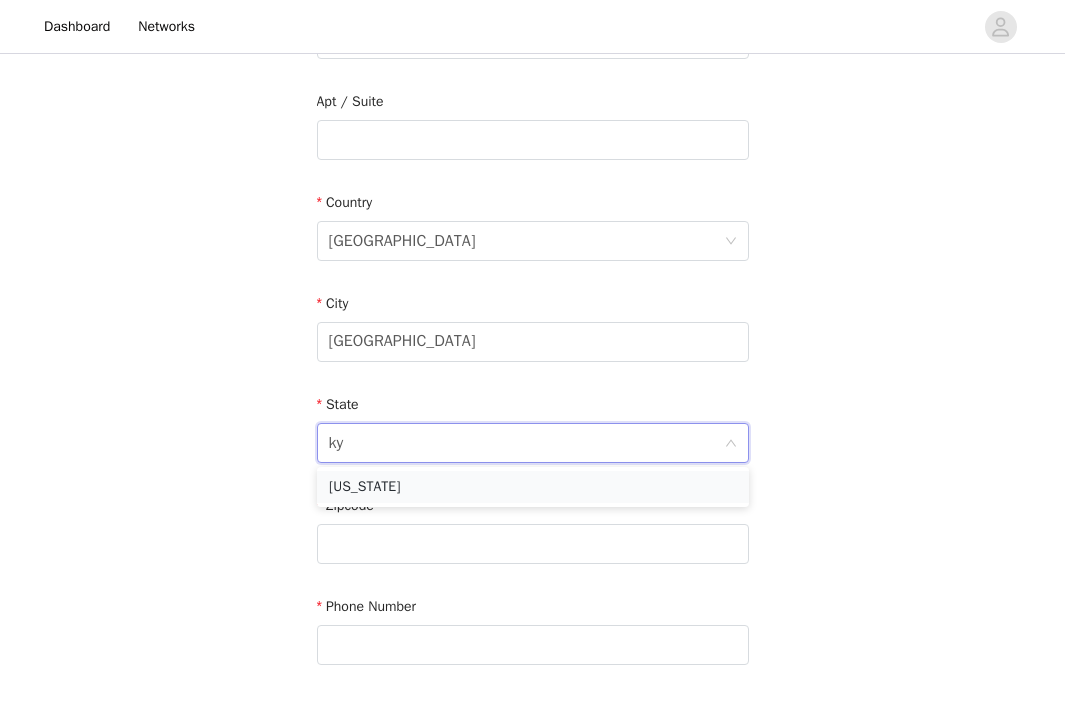 click on "[US_STATE]" at bounding box center (533, 487) 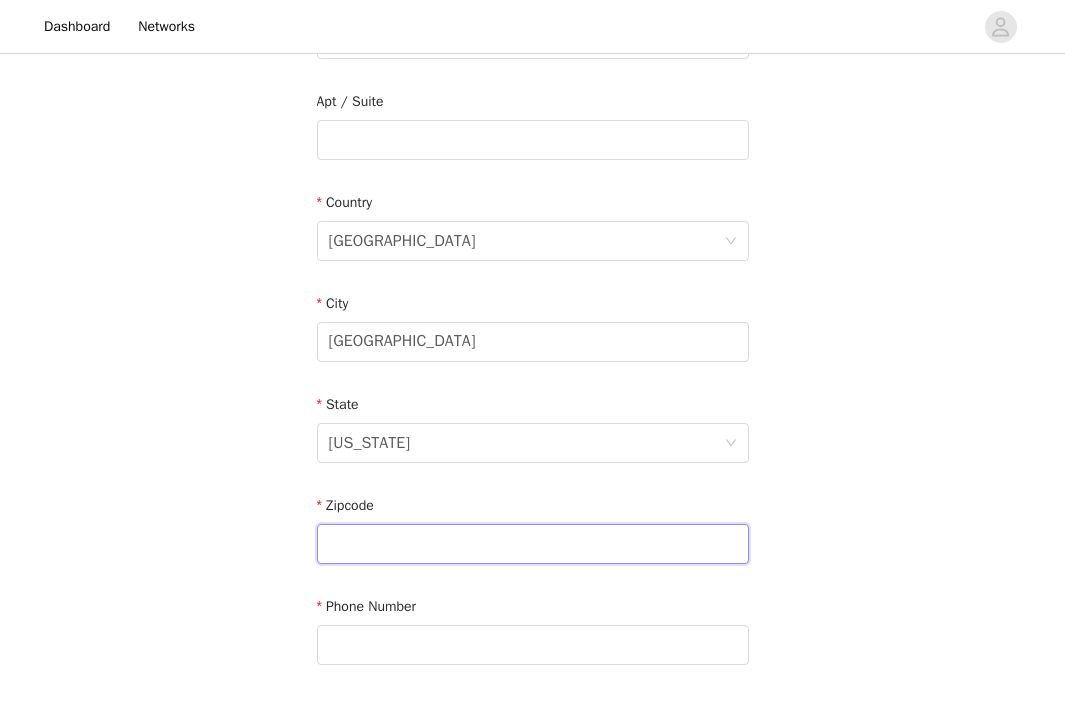 click at bounding box center [533, 544] 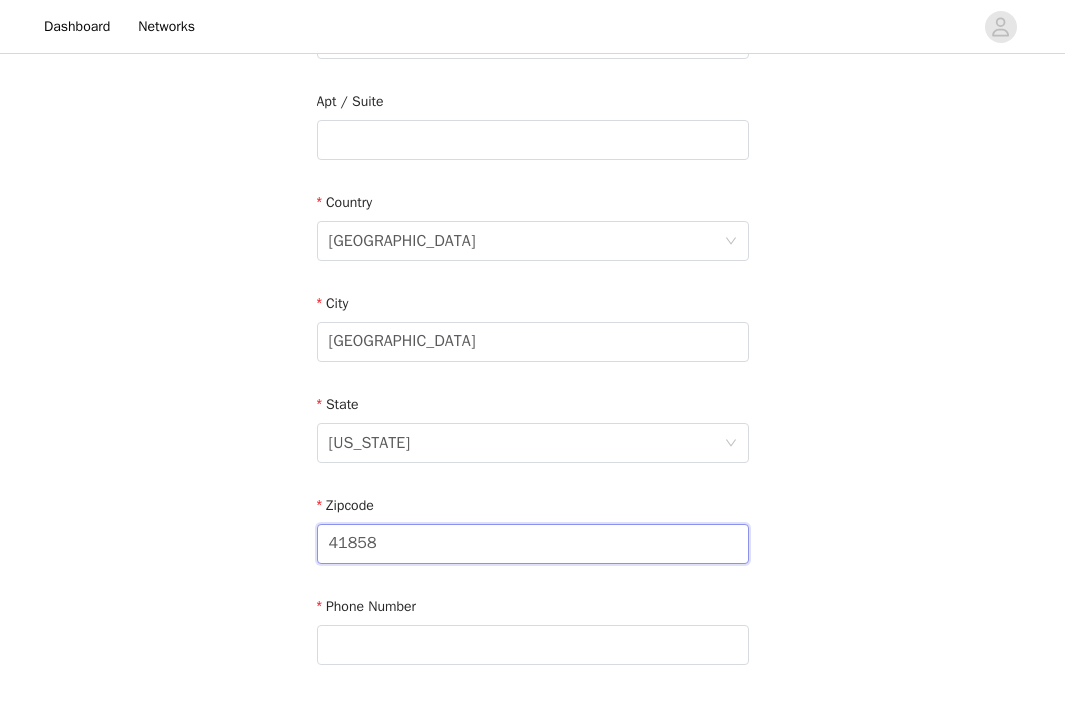 type on "41858" 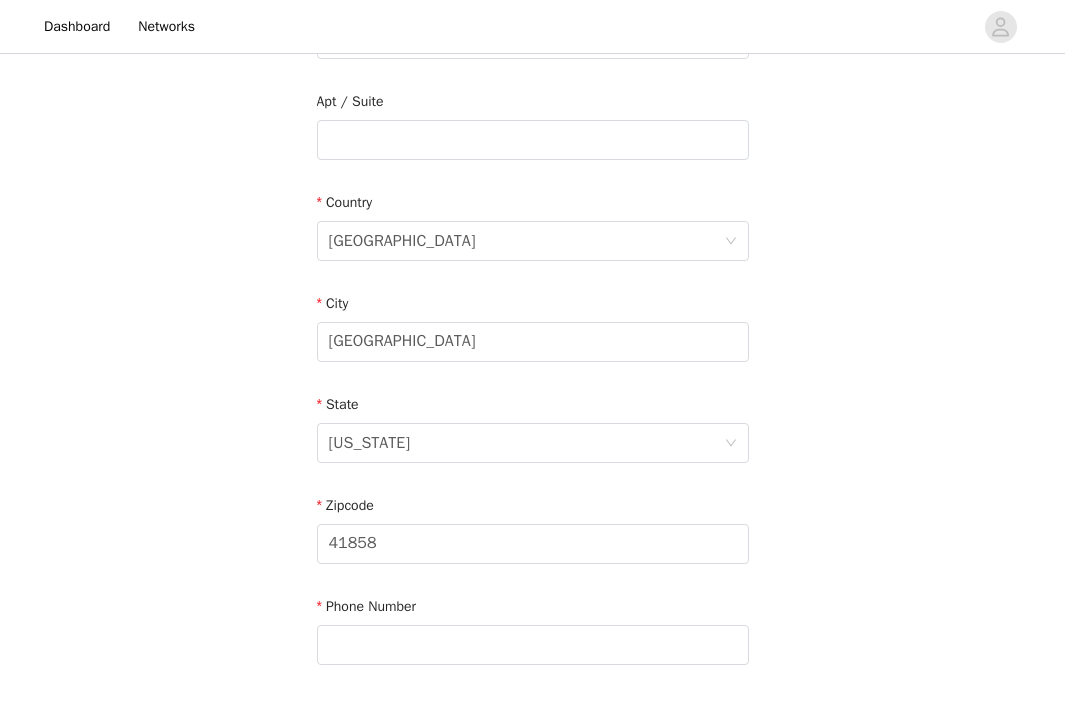 click on "Phone Number" at bounding box center [533, 634] 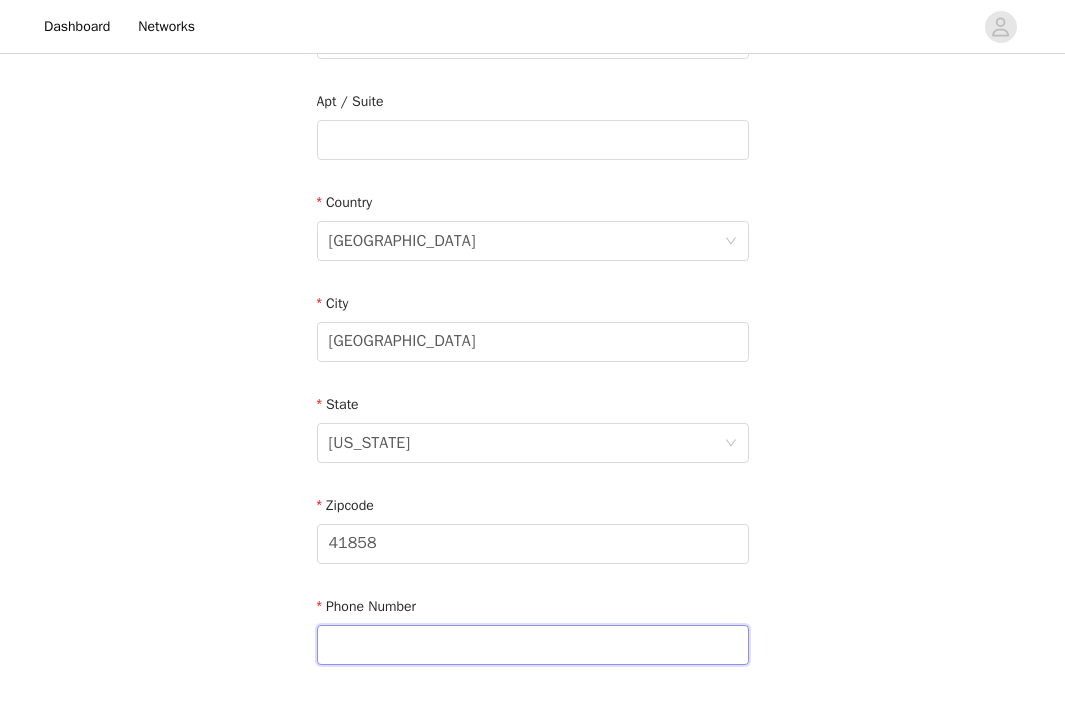 click at bounding box center (533, 645) 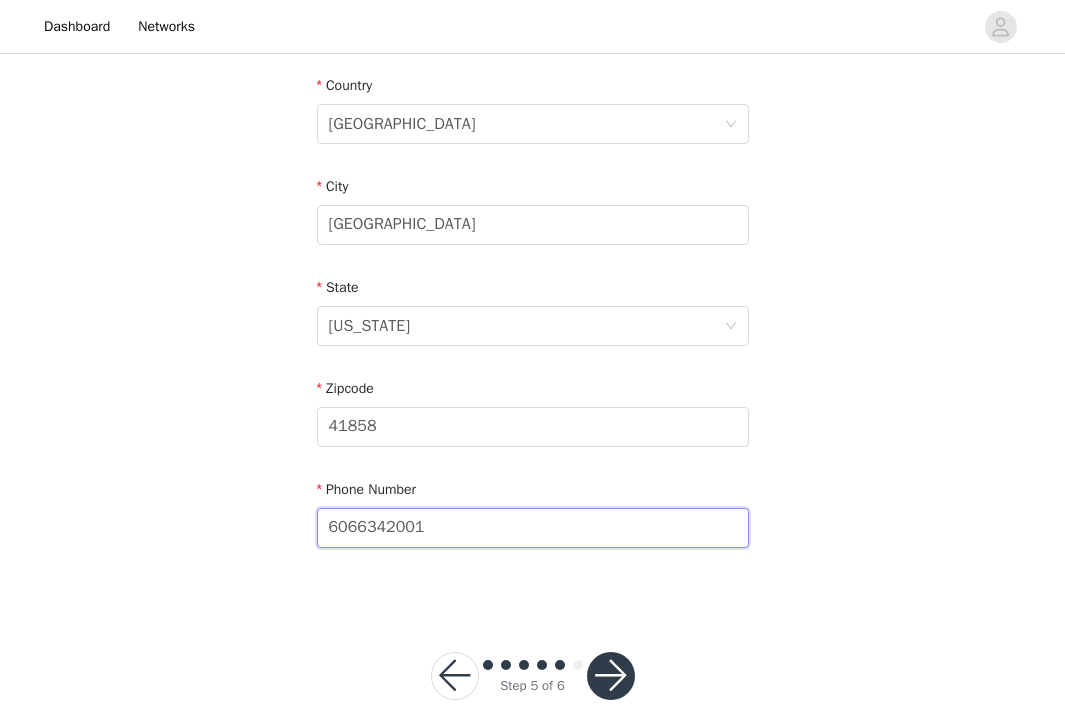 scroll, scrollTop: 667, scrollLeft: 0, axis: vertical 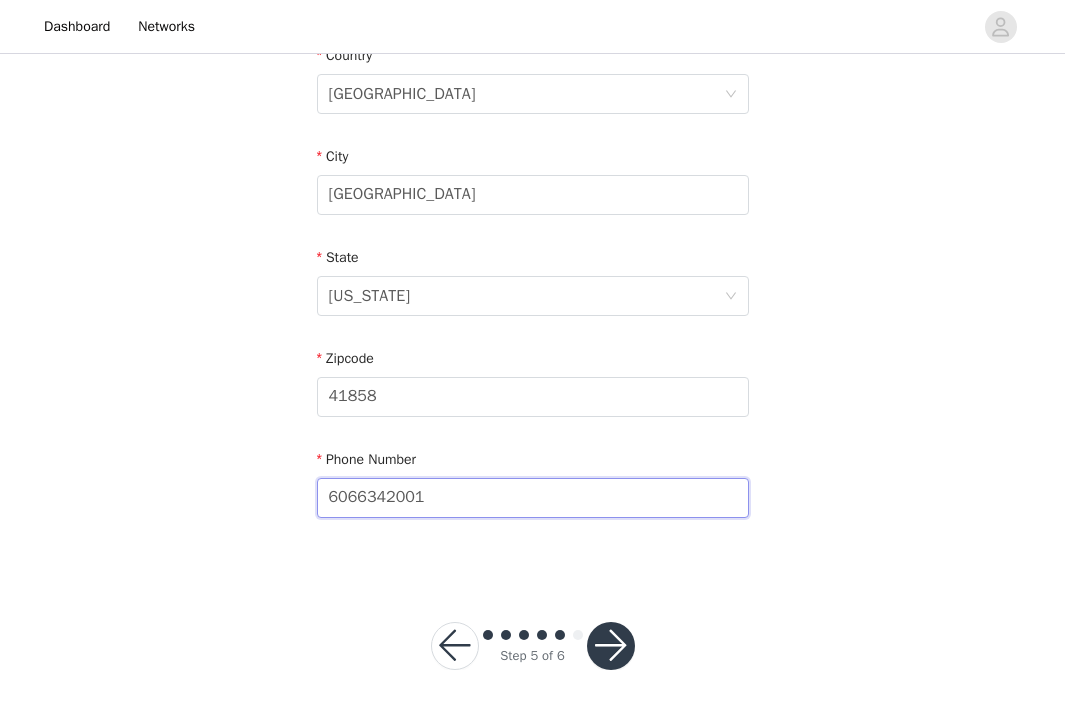 type on "6066342001" 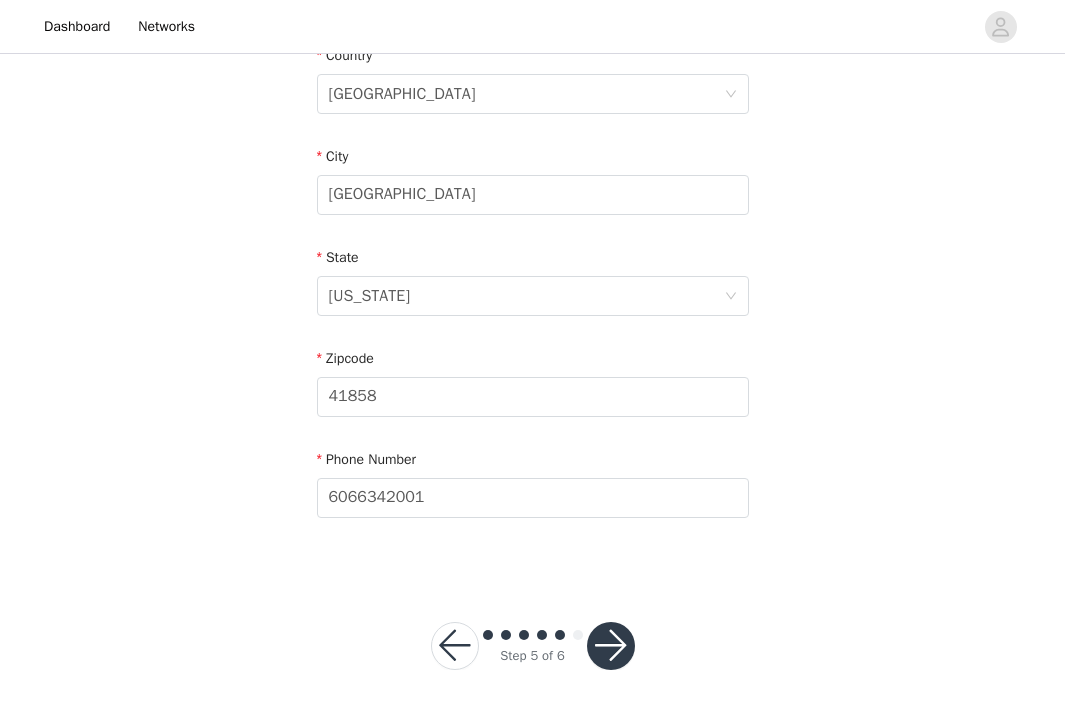 click at bounding box center [611, 646] 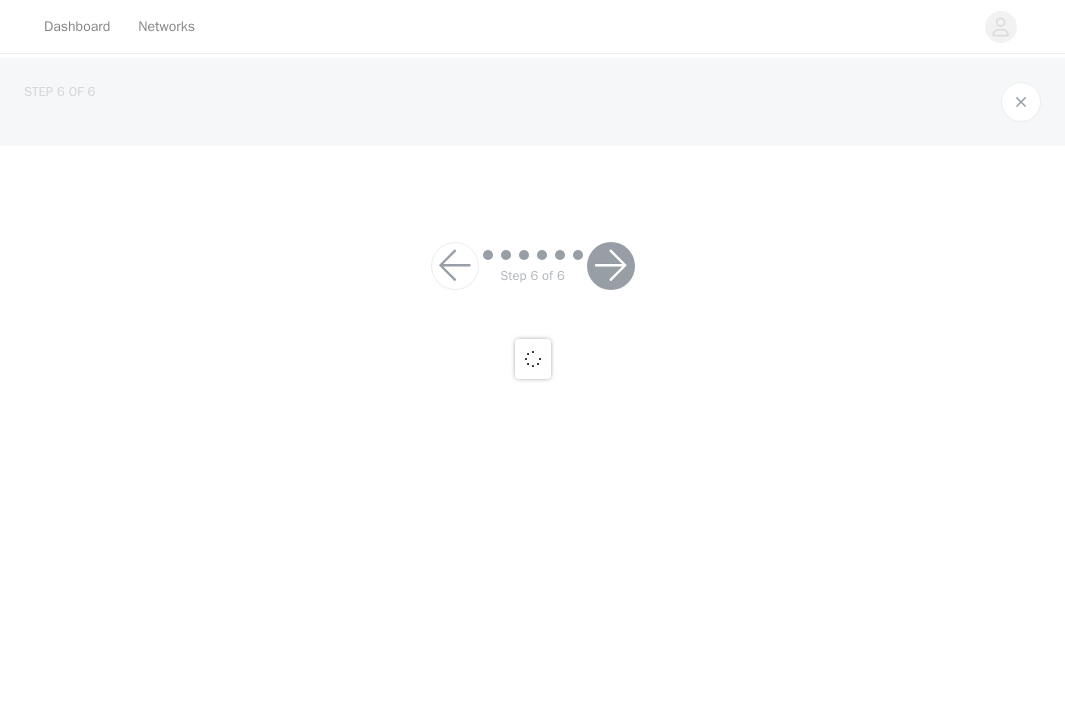 scroll, scrollTop: 0, scrollLeft: 0, axis: both 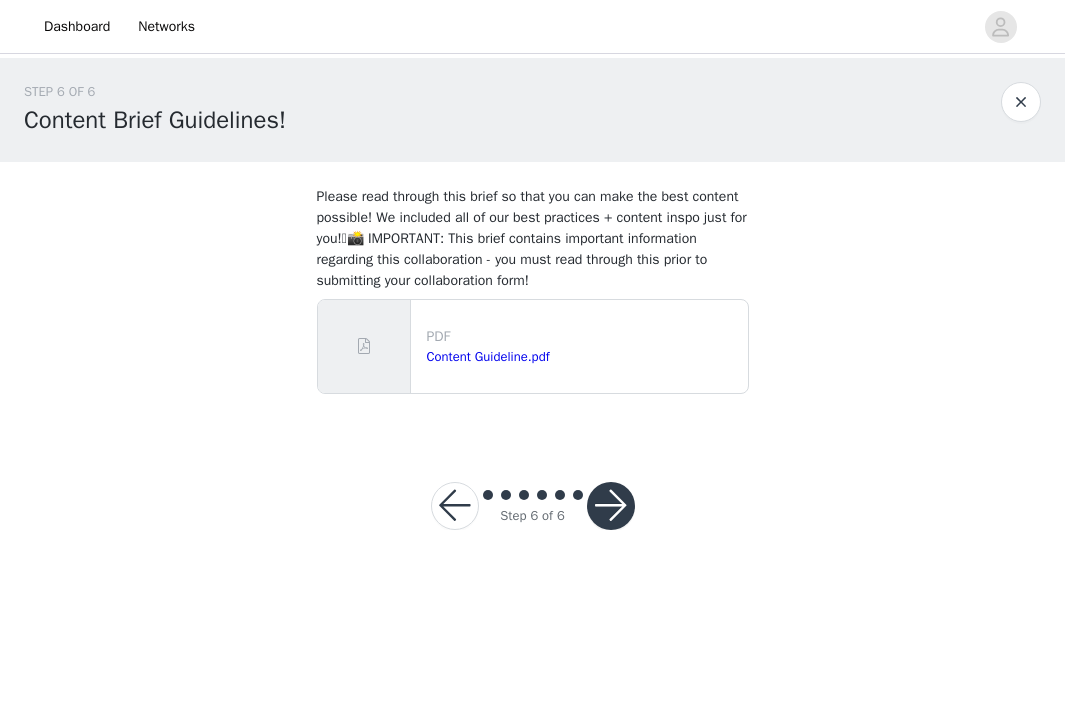 click at bounding box center (611, 506) 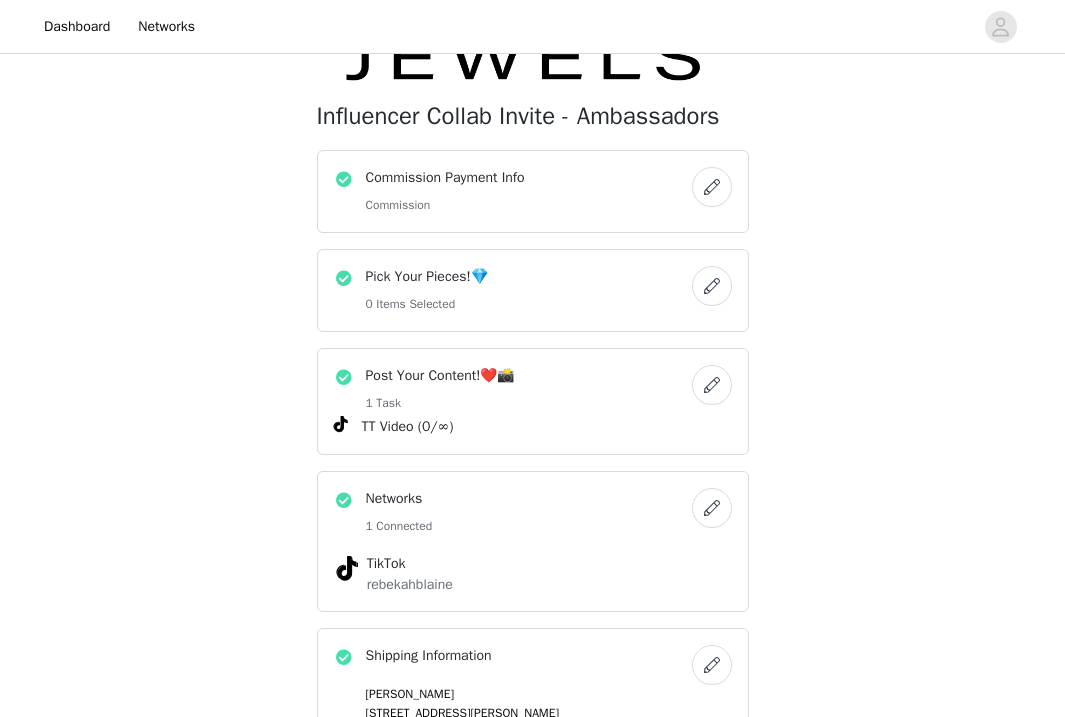 scroll, scrollTop: 161, scrollLeft: 0, axis: vertical 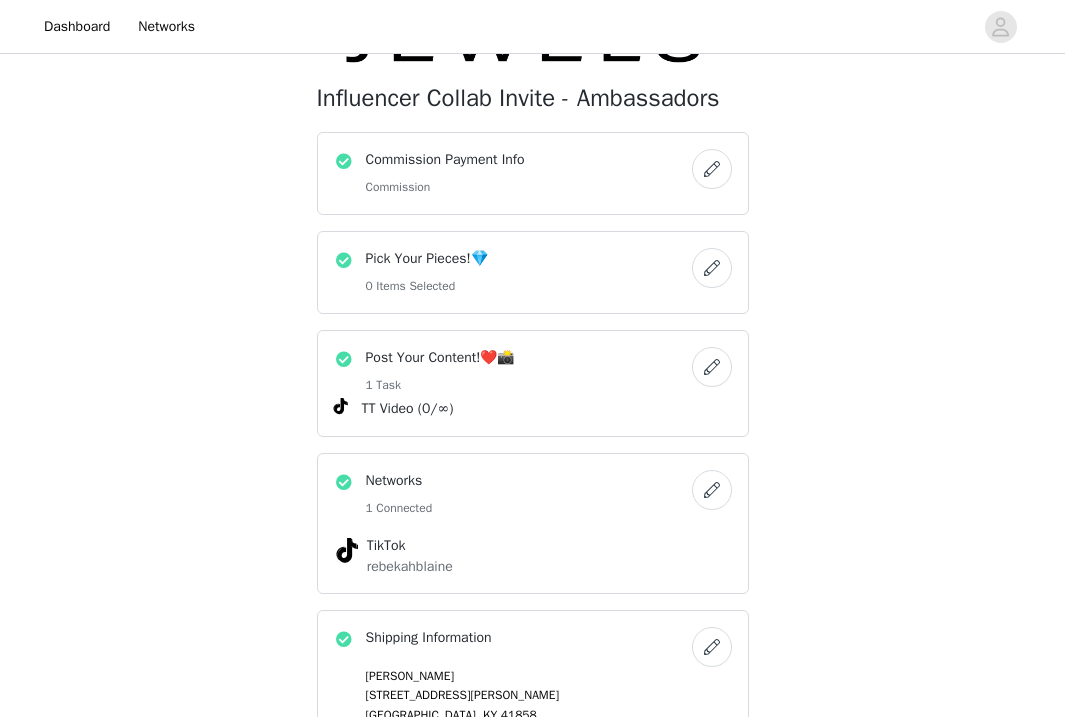 click on "Pick Your Pieces!💎   0 Items Selected" at bounding box center [513, 272] 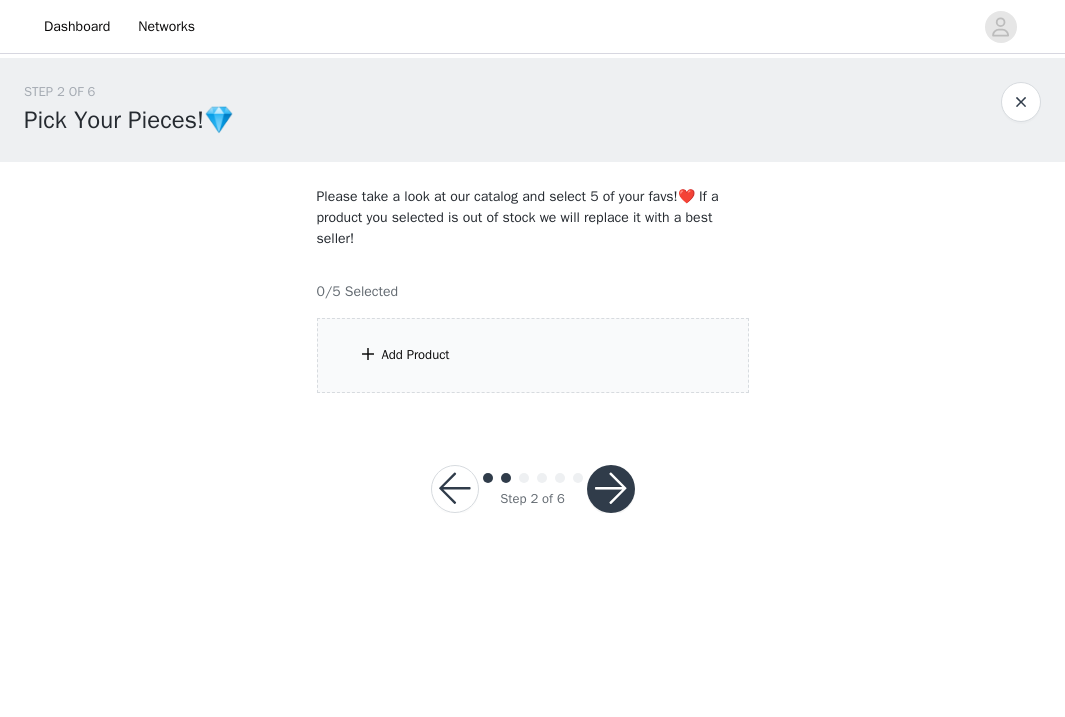 click on "Add Product" at bounding box center [416, 355] 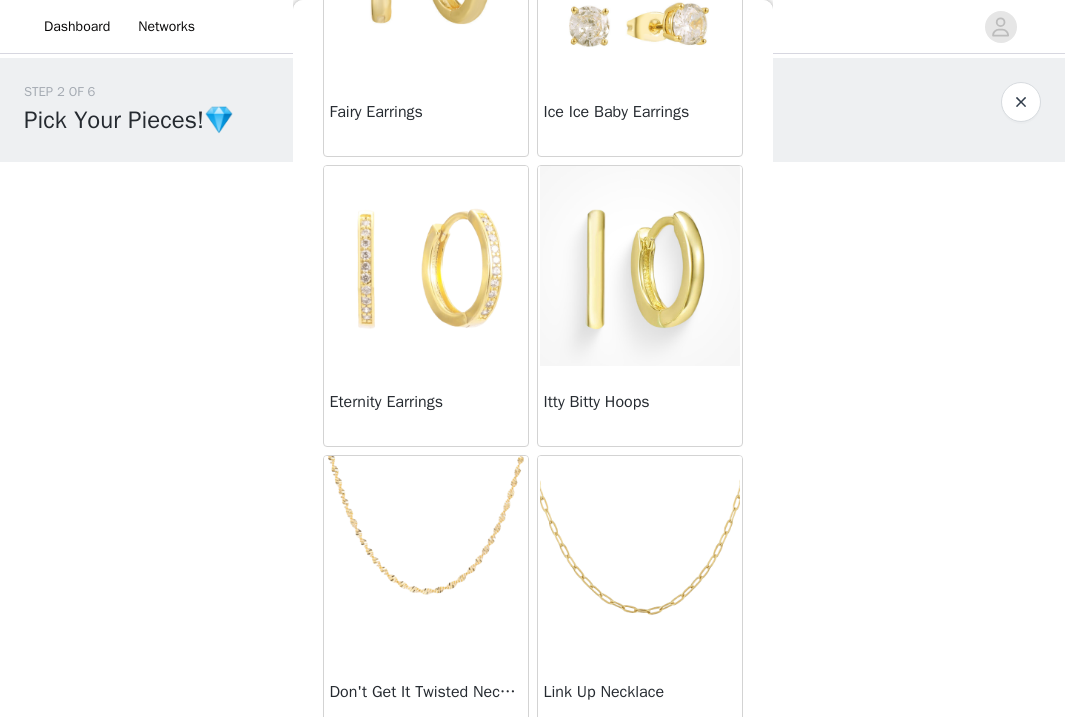scroll, scrollTop: 539, scrollLeft: 0, axis: vertical 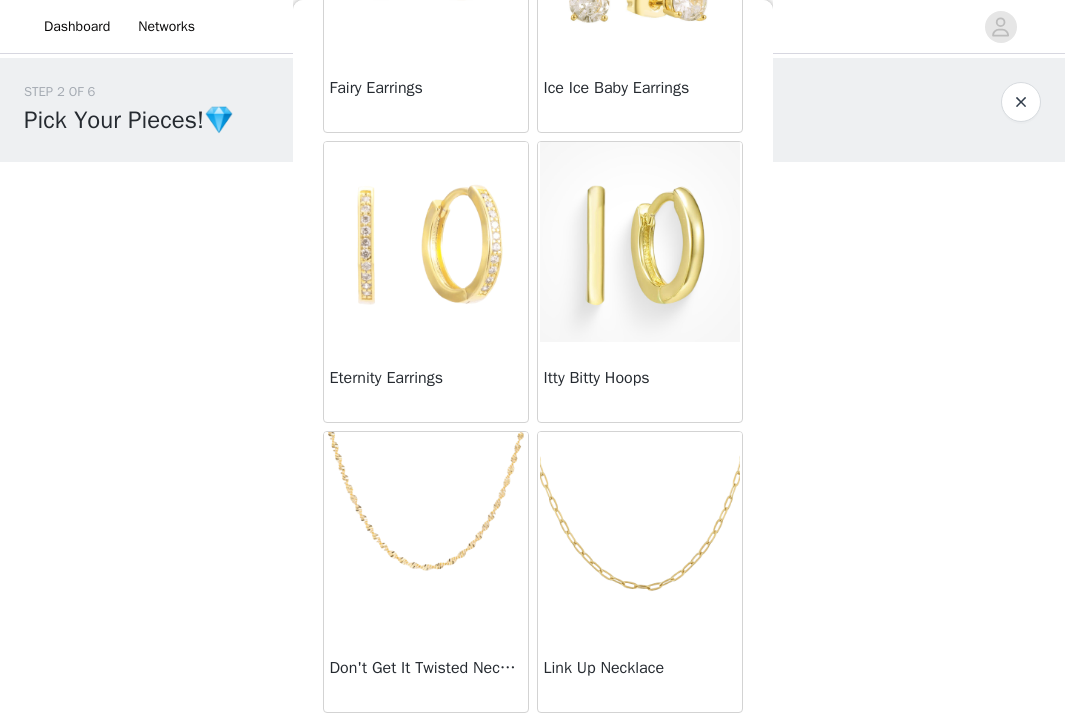click at bounding box center (640, 532) 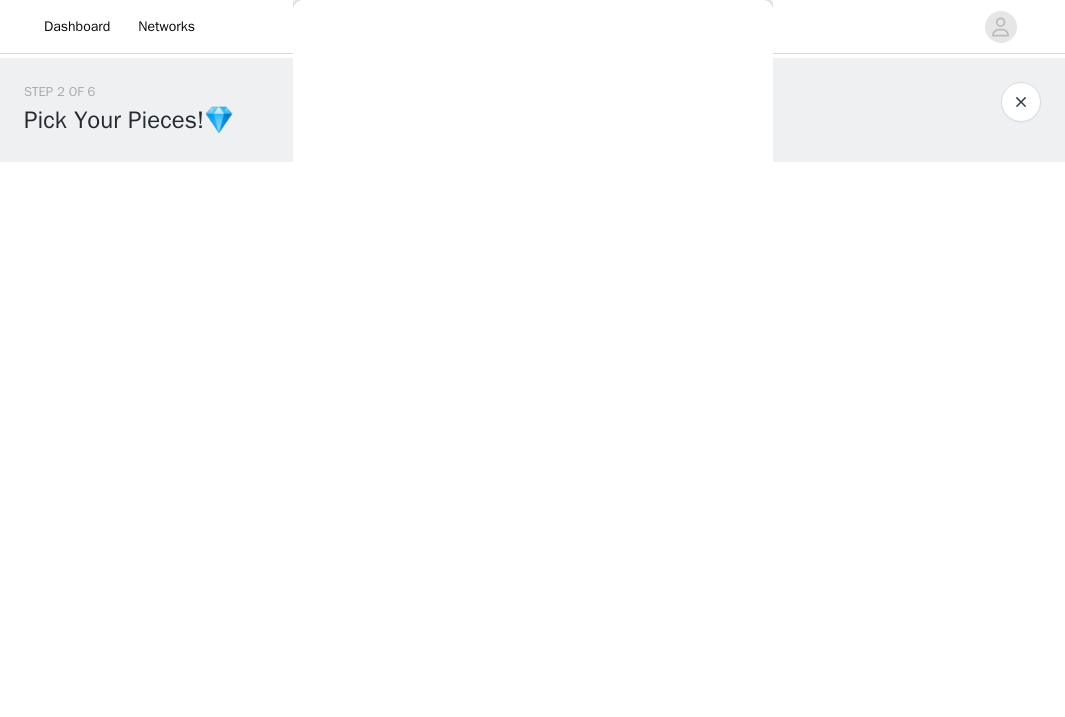 scroll, scrollTop: 162, scrollLeft: 0, axis: vertical 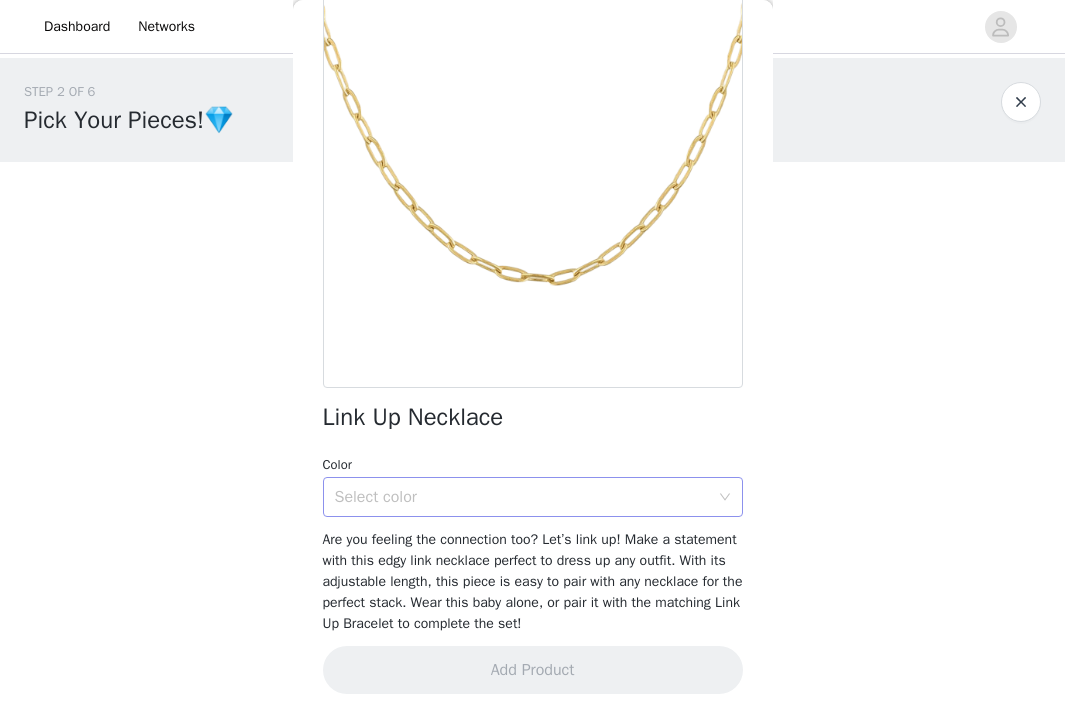 click on "Select color" at bounding box center [522, 497] 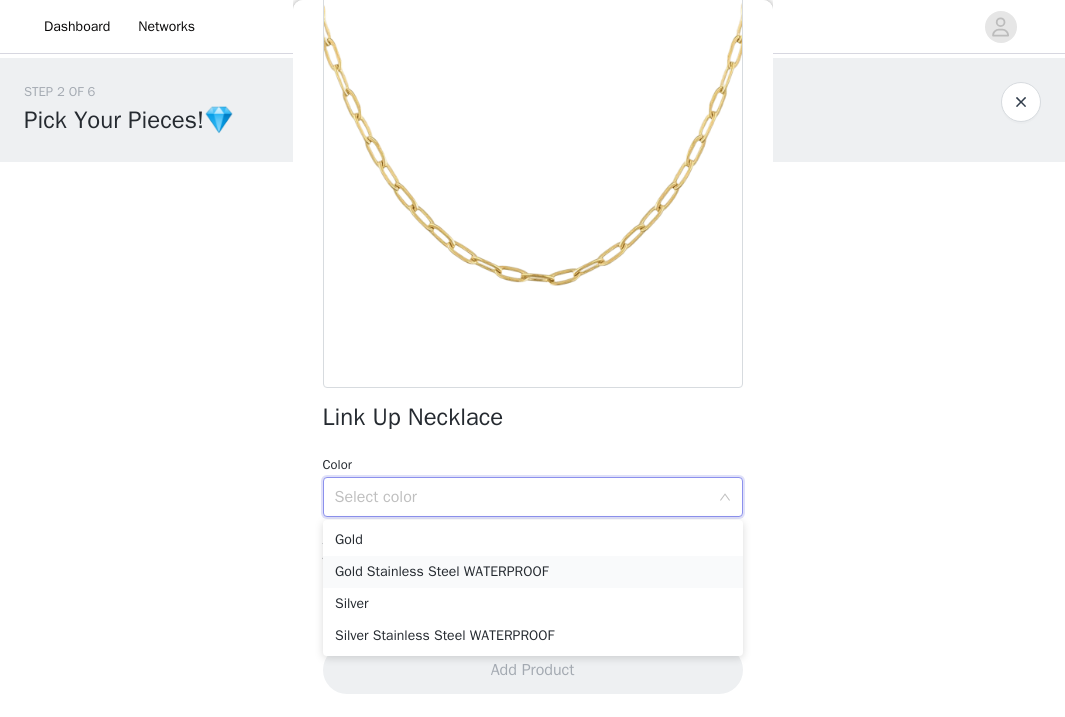 click on "Gold Stainless Steel WATERPROOF" at bounding box center [533, 572] 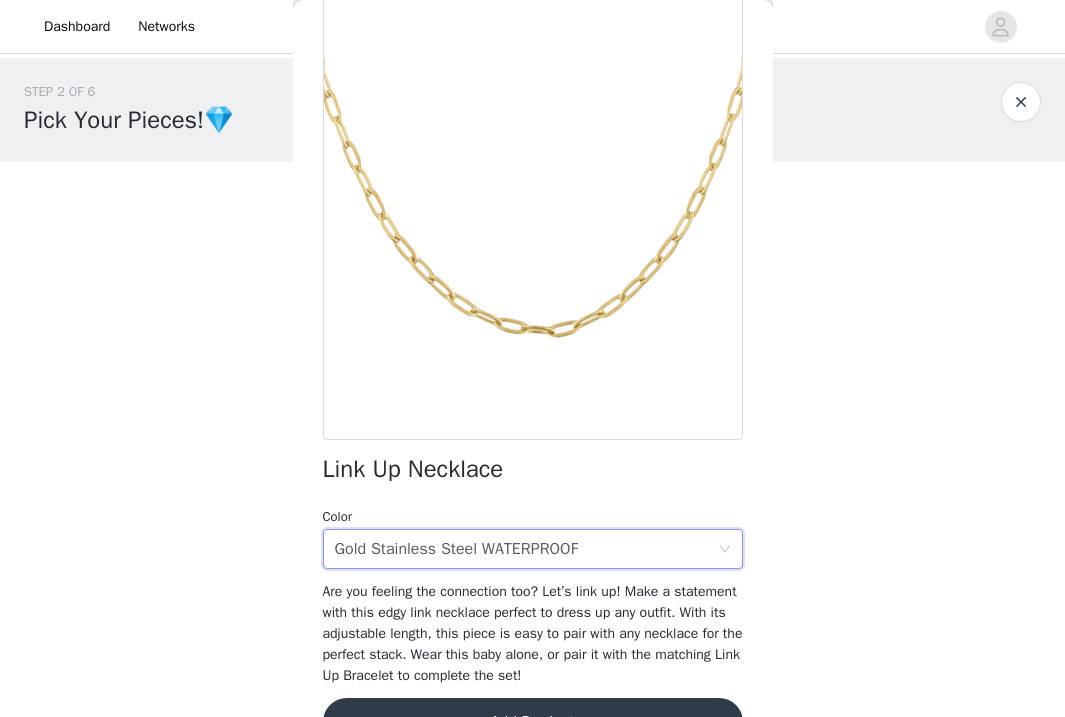 scroll, scrollTop: 162, scrollLeft: 0, axis: vertical 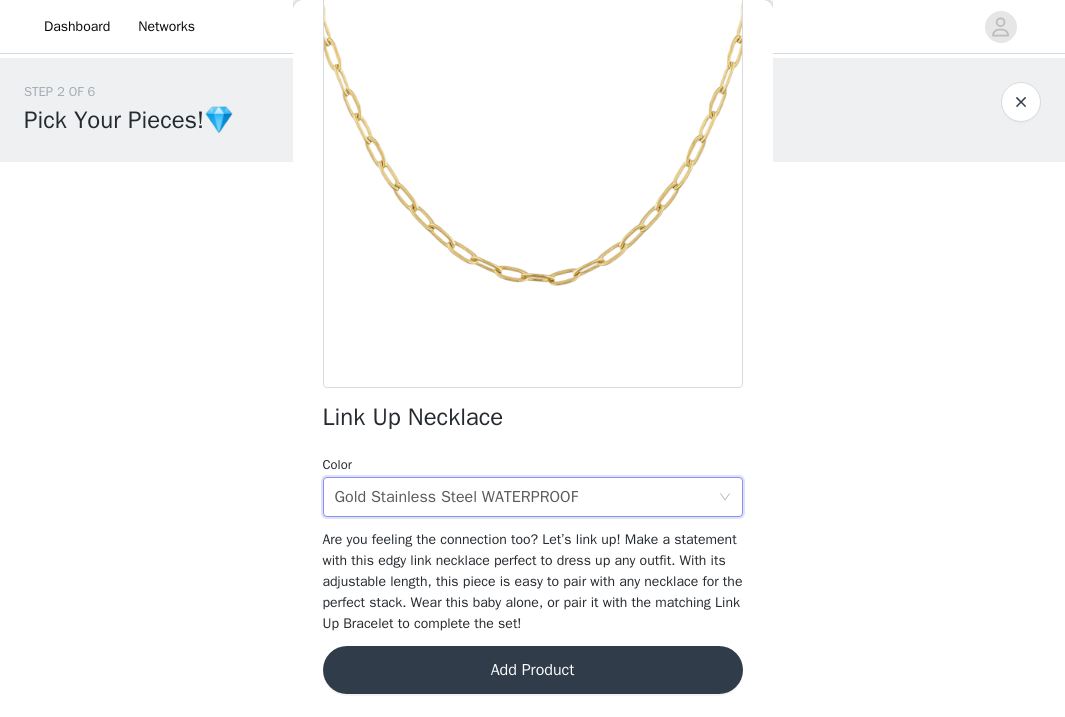 click on "Add Product" at bounding box center [533, 670] 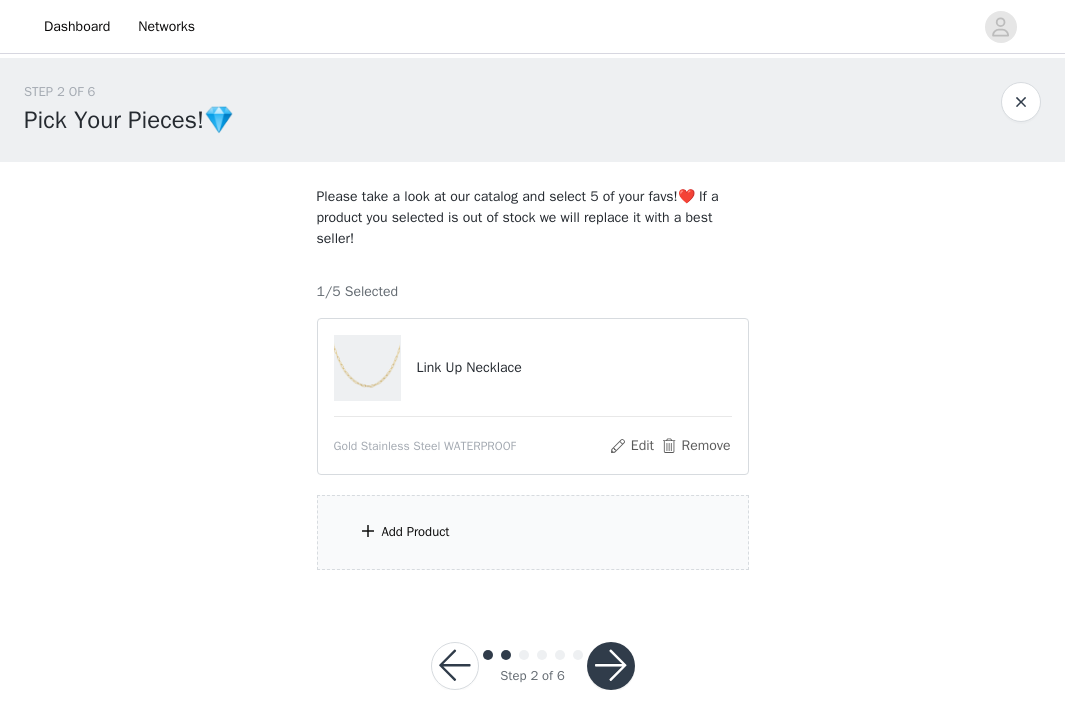 click on "Add Product" at bounding box center (533, 532) 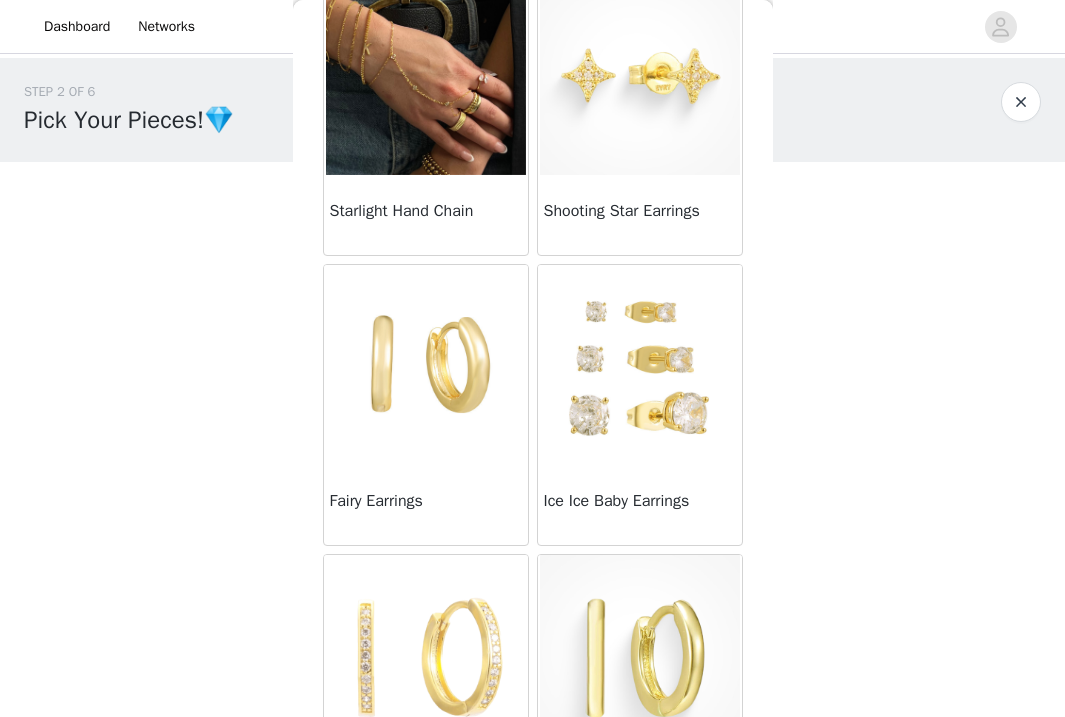 scroll, scrollTop: 144, scrollLeft: 0, axis: vertical 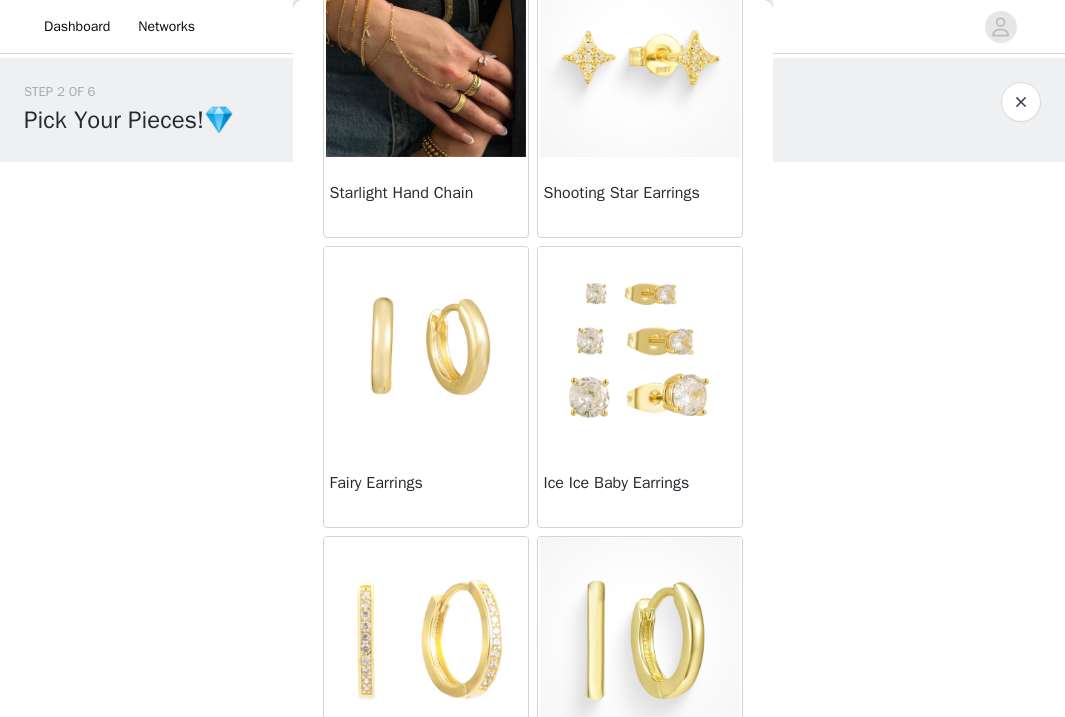 click on "Fairy Earrings" at bounding box center [426, 487] 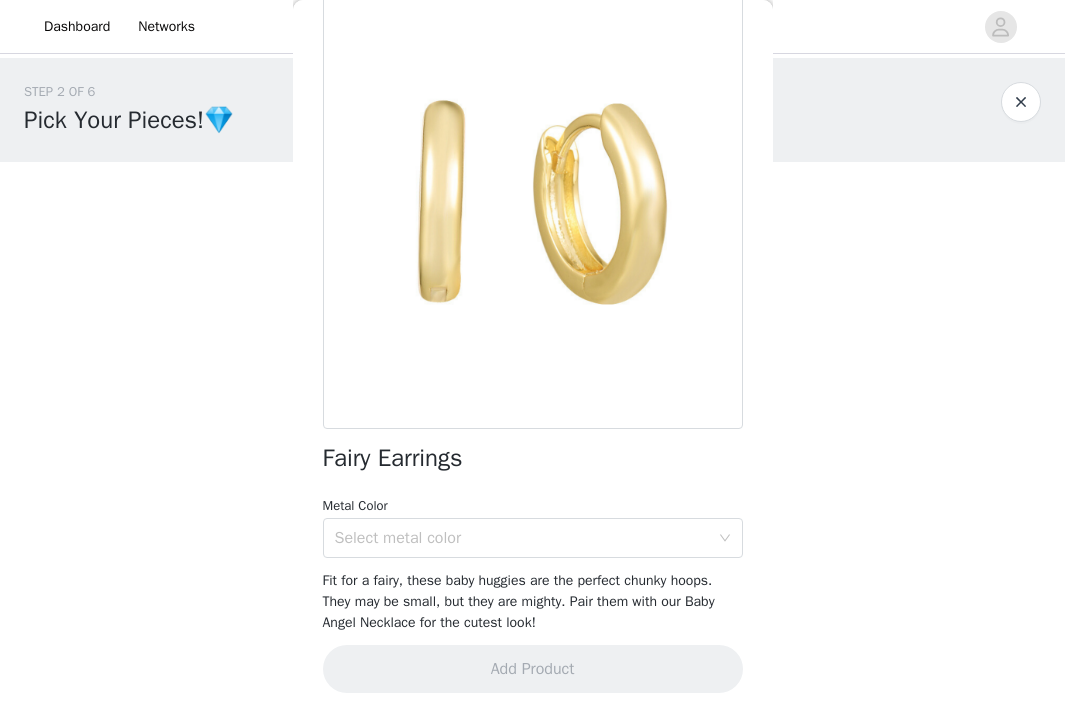 scroll, scrollTop: 120, scrollLeft: 0, axis: vertical 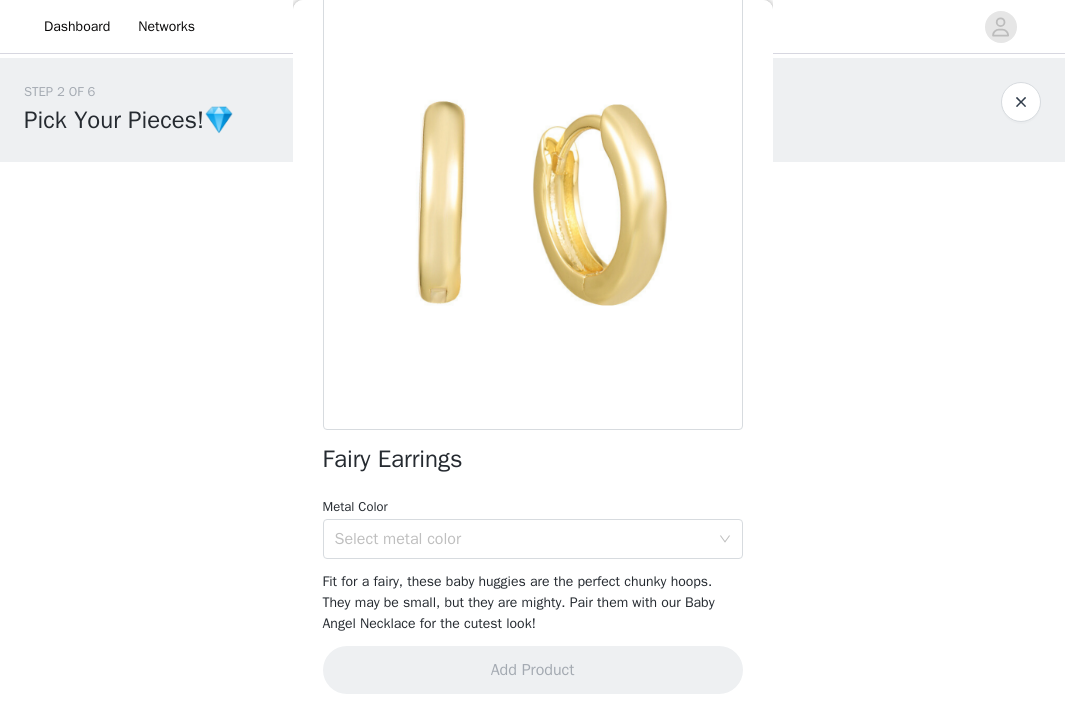 drag, startPoint x: 687, startPoint y: 230, endPoint x: 527, endPoint y: 230, distance: 160 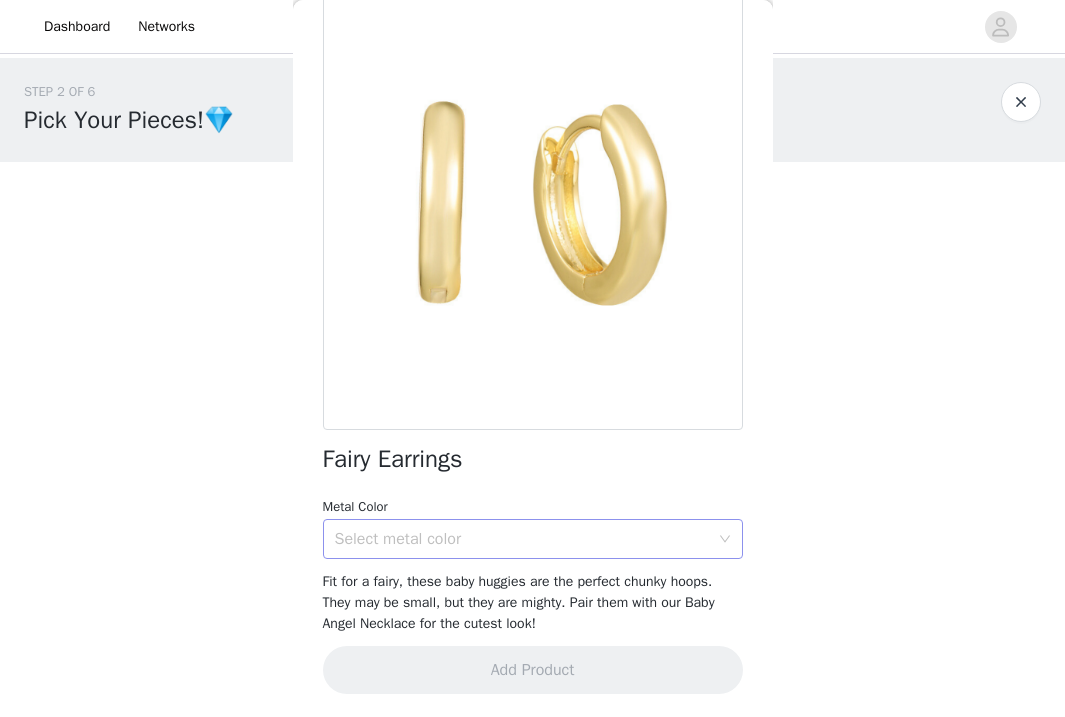 click on "Select metal color" at bounding box center (526, 539) 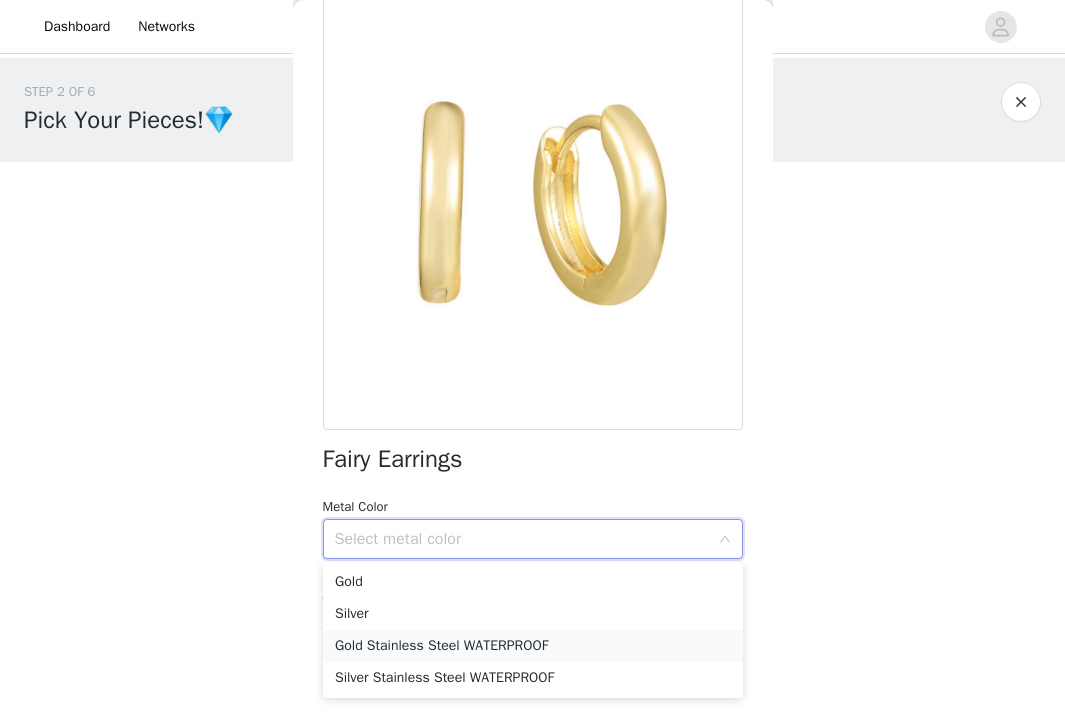click on "Gold Stainless Steel WATERPROOF" at bounding box center (533, 646) 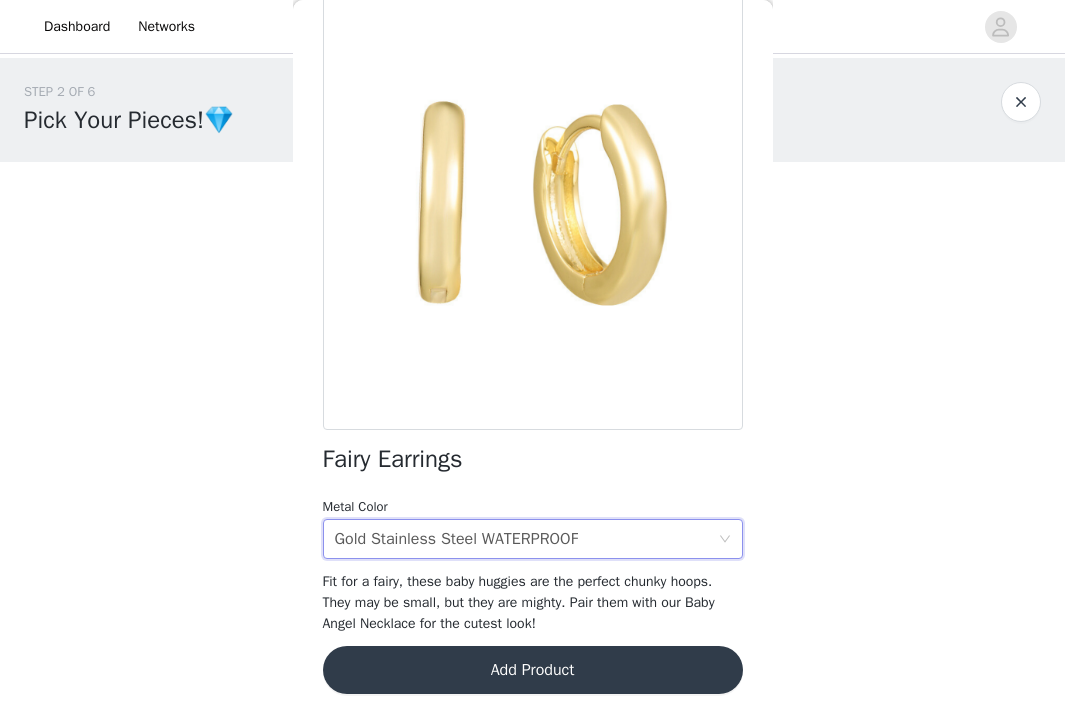 click on "Add Product" at bounding box center (533, 670) 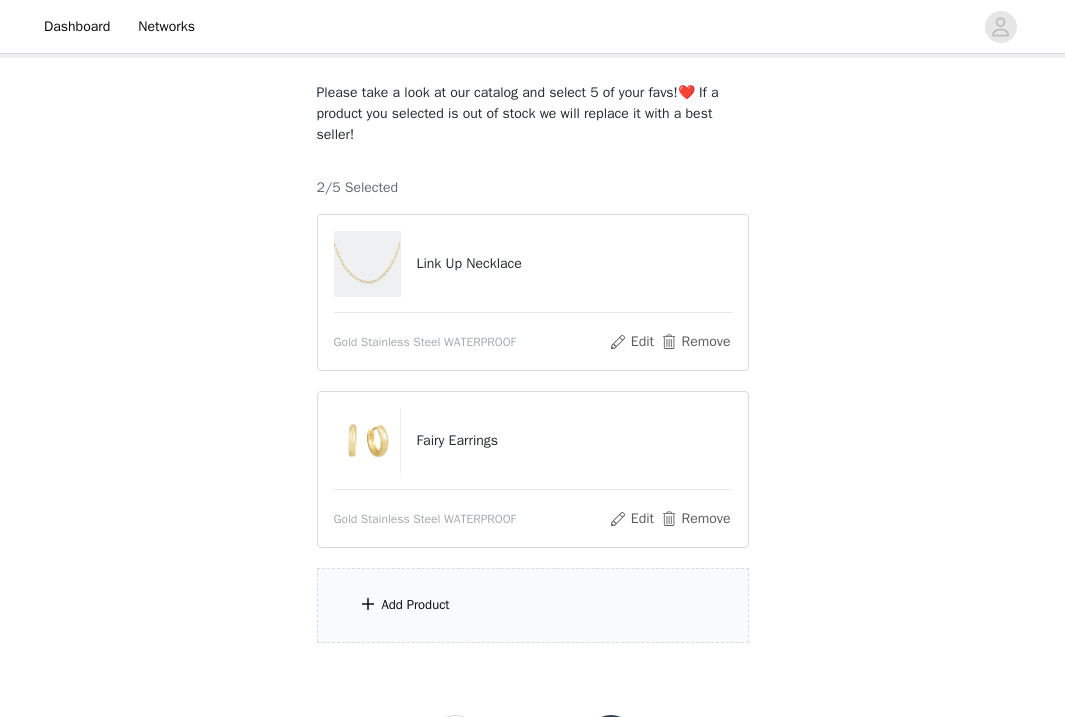scroll, scrollTop: 109, scrollLeft: 0, axis: vertical 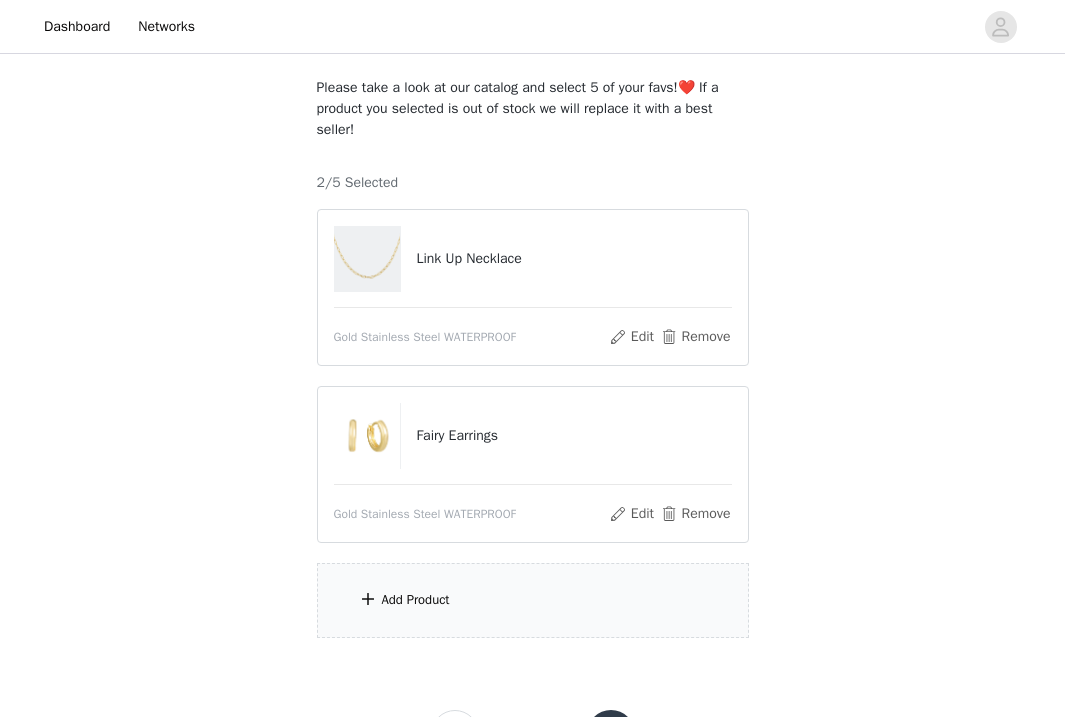 click on "Add Product" at bounding box center (533, 600) 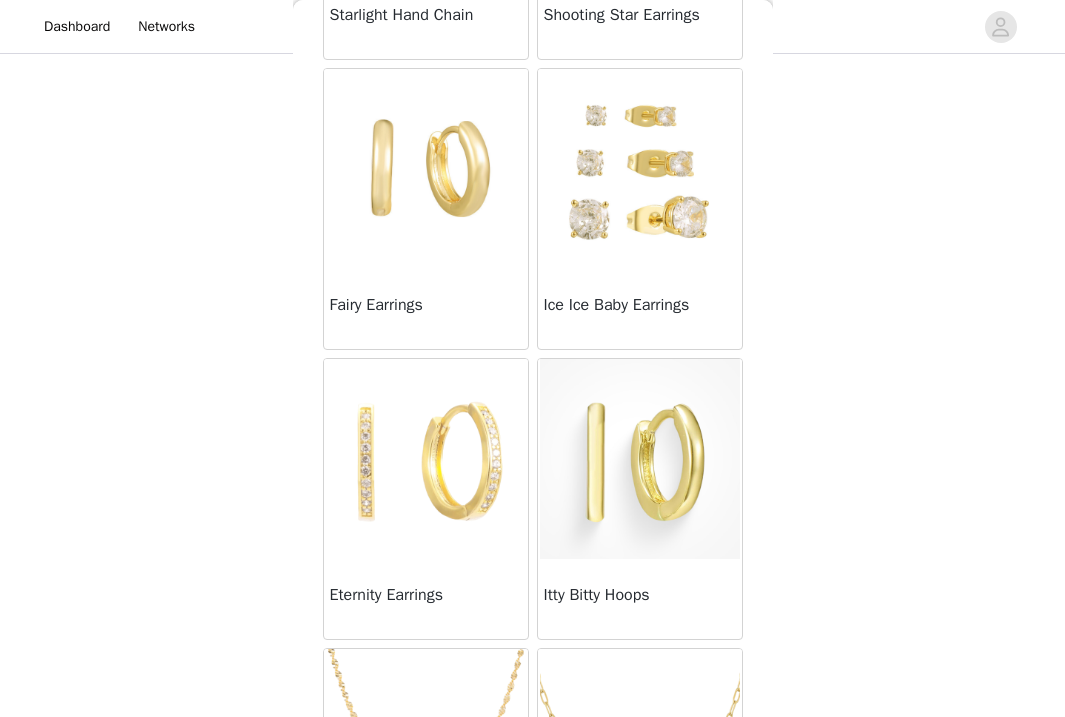 scroll, scrollTop: 539, scrollLeft: 0, axis: vertical 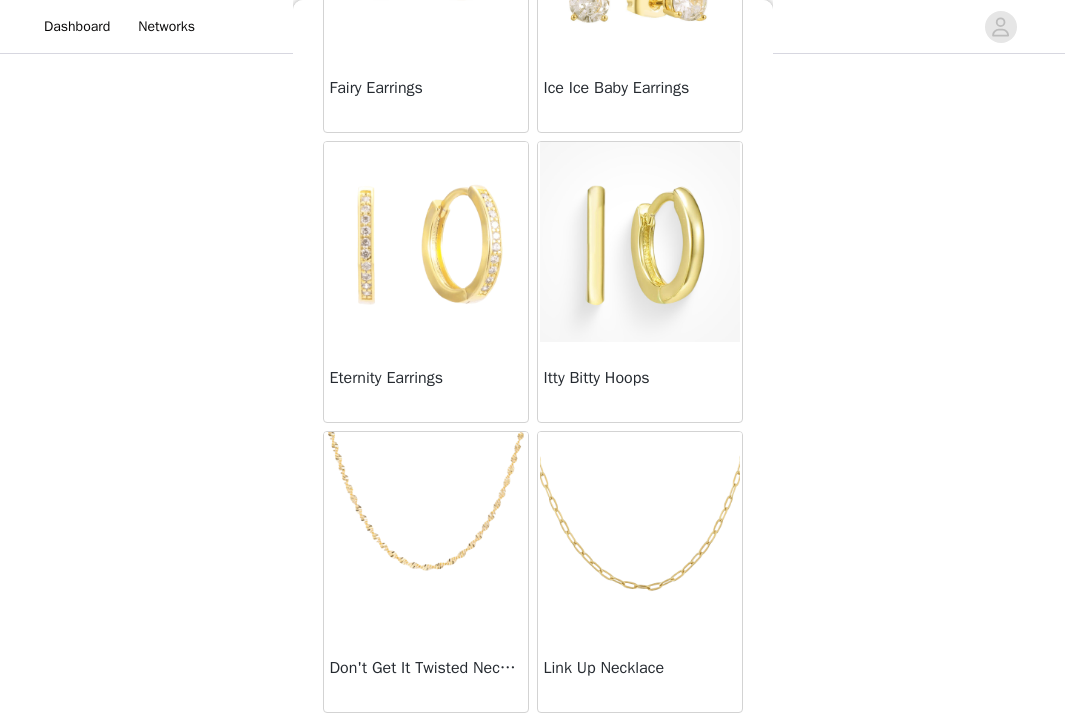 click at bounding box center (426, 242) 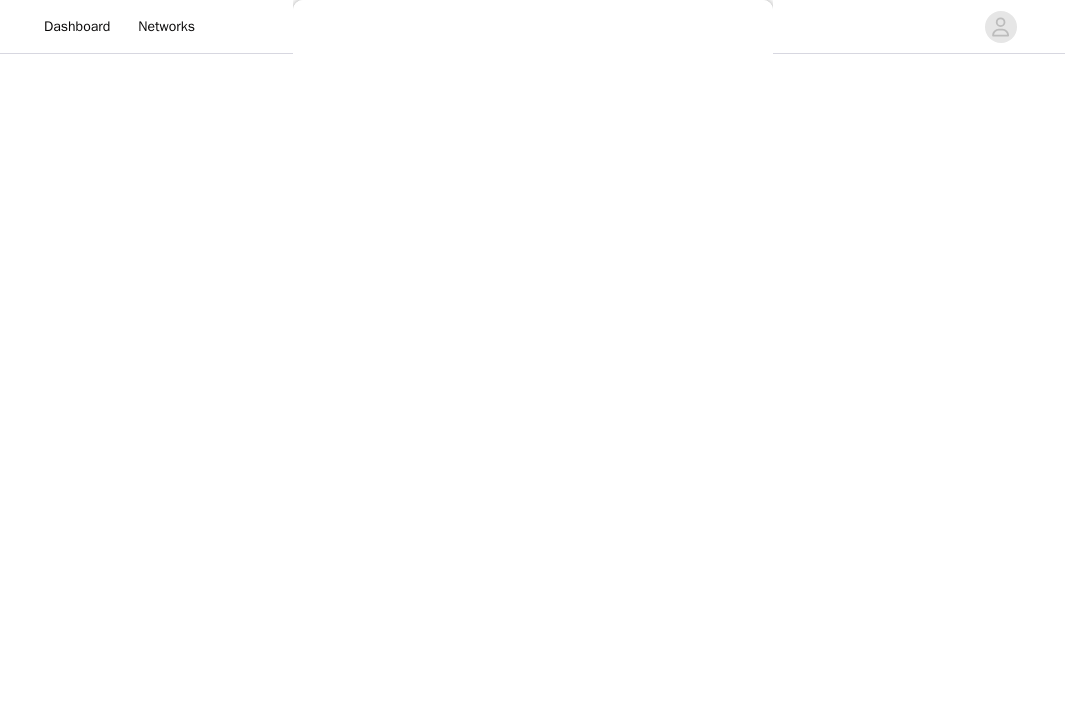 scroll, scrollTop: 280, scrollLeft: 0, axis: vertical 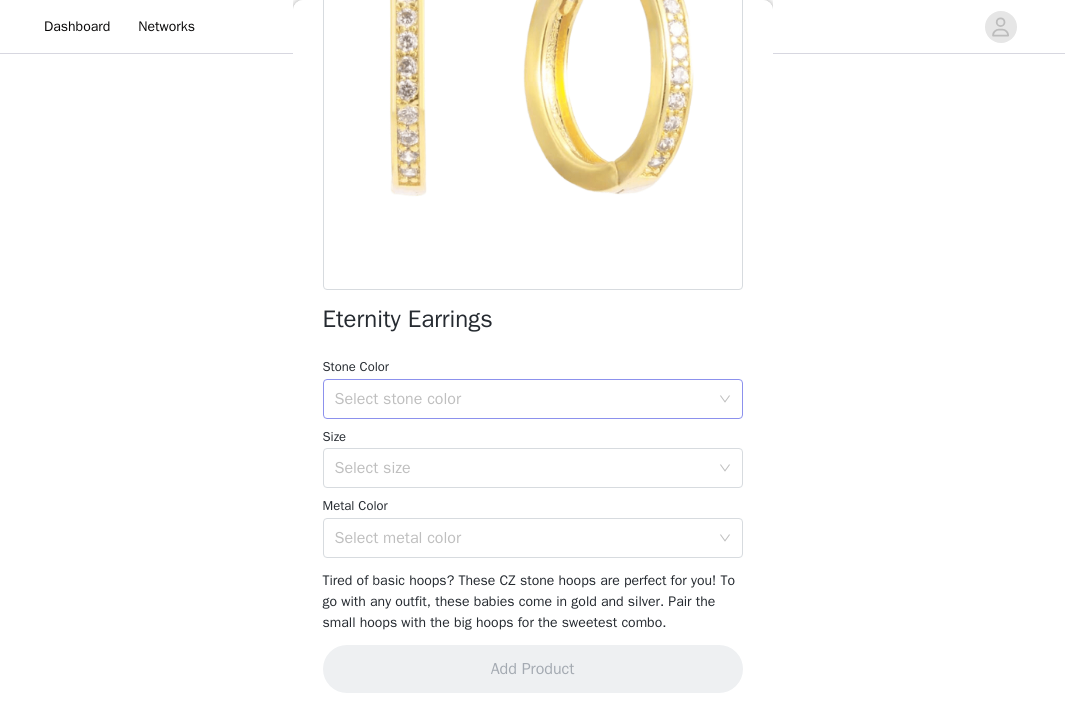 click on "Select stone color" at bounding box center [522, 399] 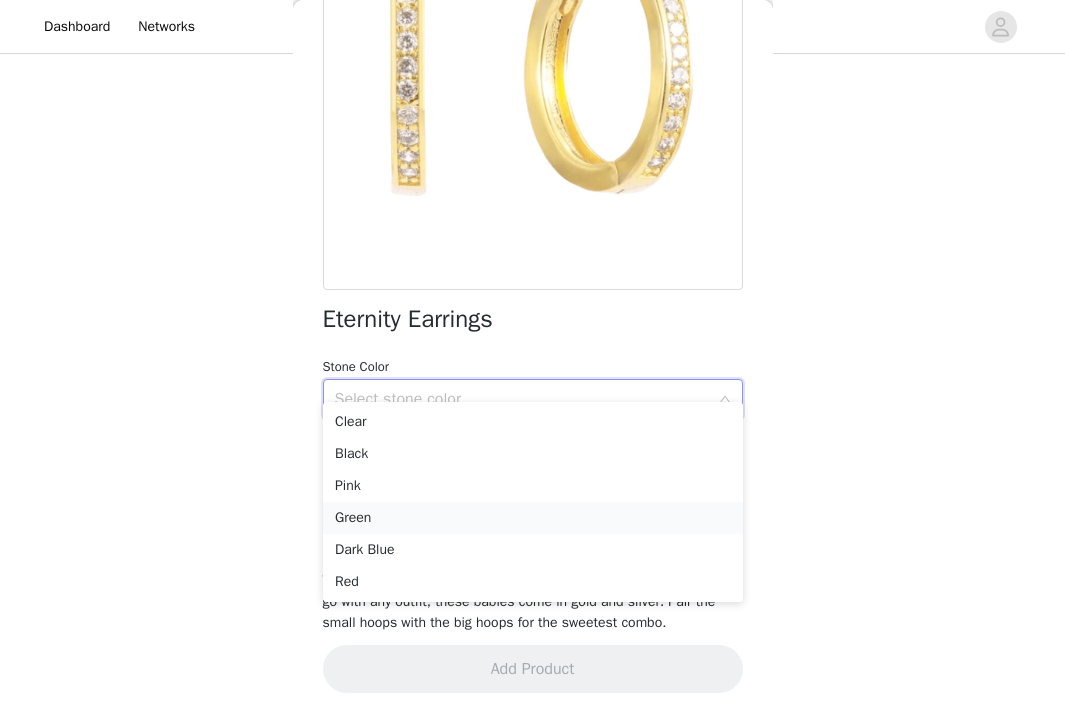 click on "Green" at bounding box center (533, 518) 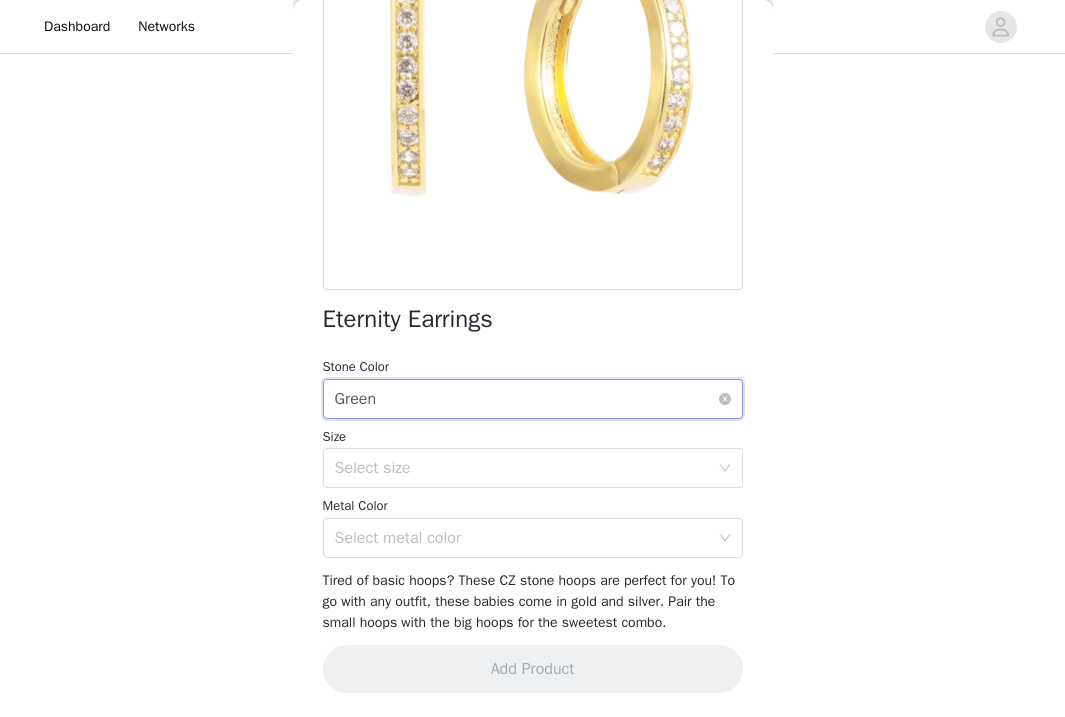 click on "Select stone color Green" at bounding box center (526, 399) 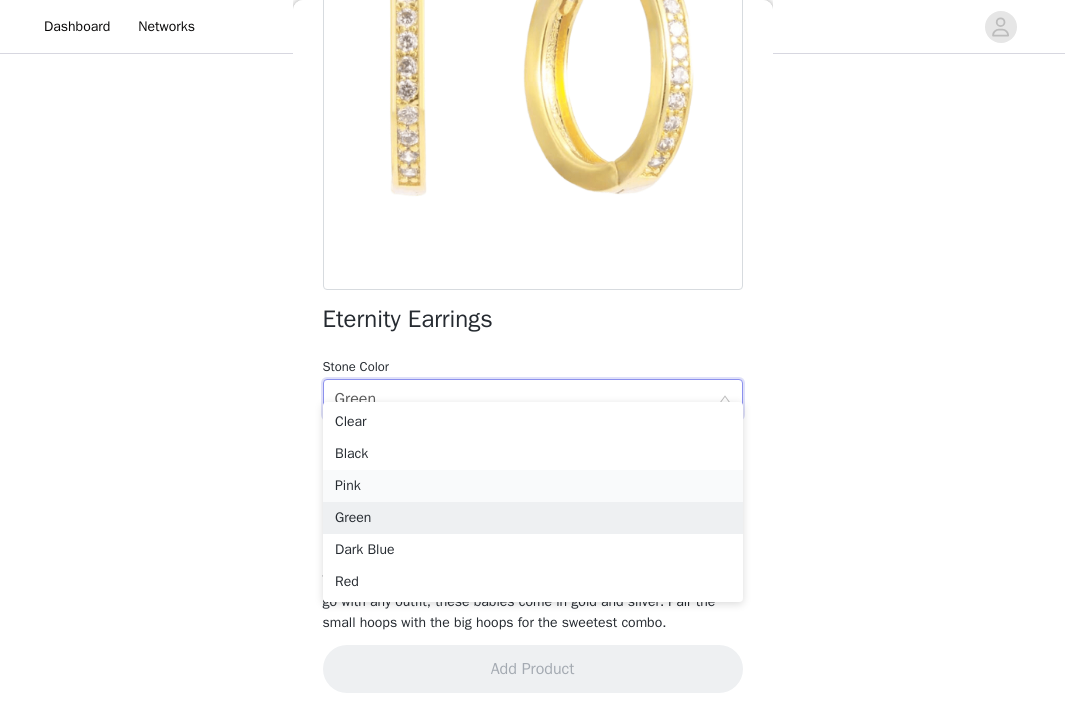 click on "Pink" at bounding box center [533, 486] 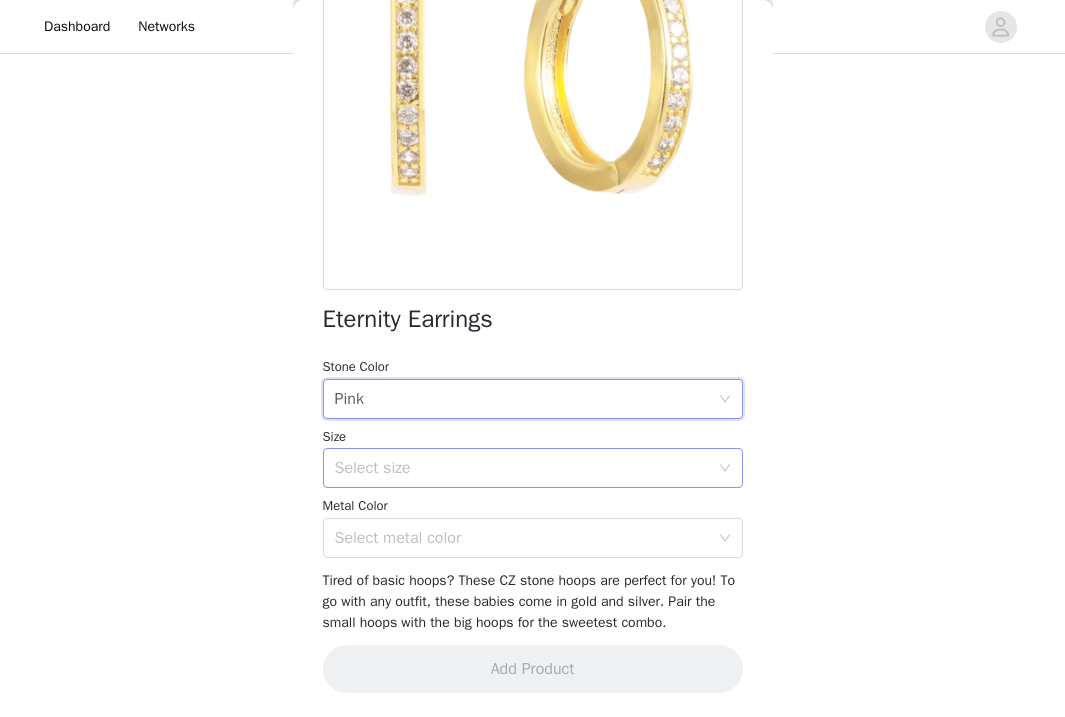 click on "Select size" at bounding box center (522, 468) 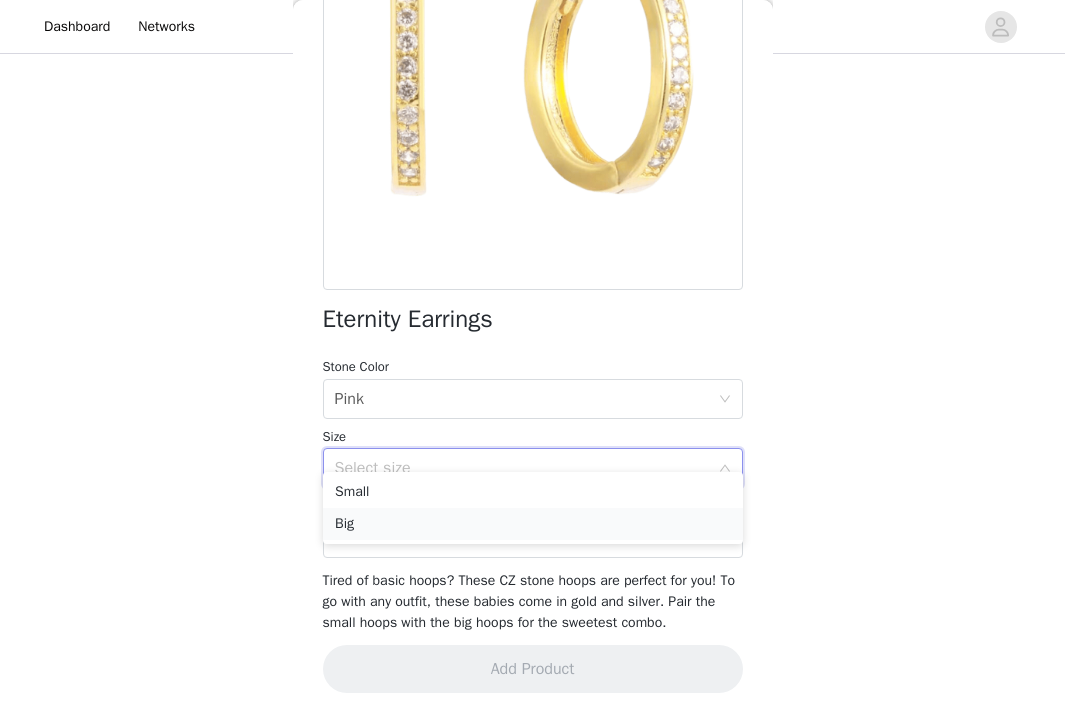 click on "Big" at bounding box center [533, 524] 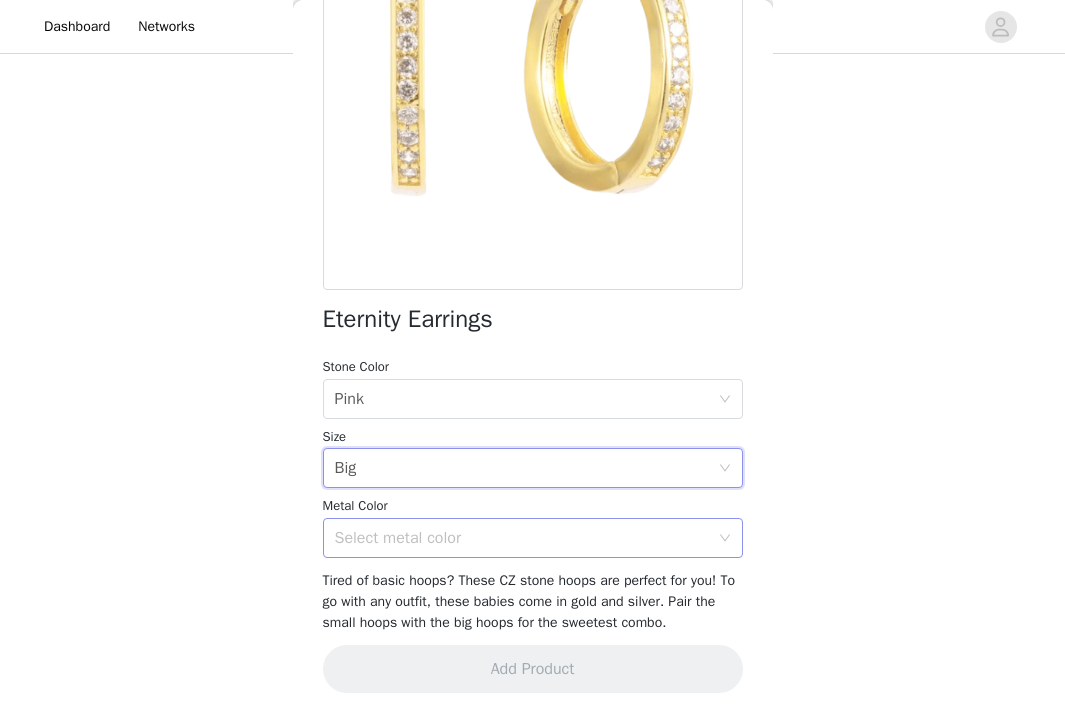 click on "Select metal color" at bounding box center (522, 538) 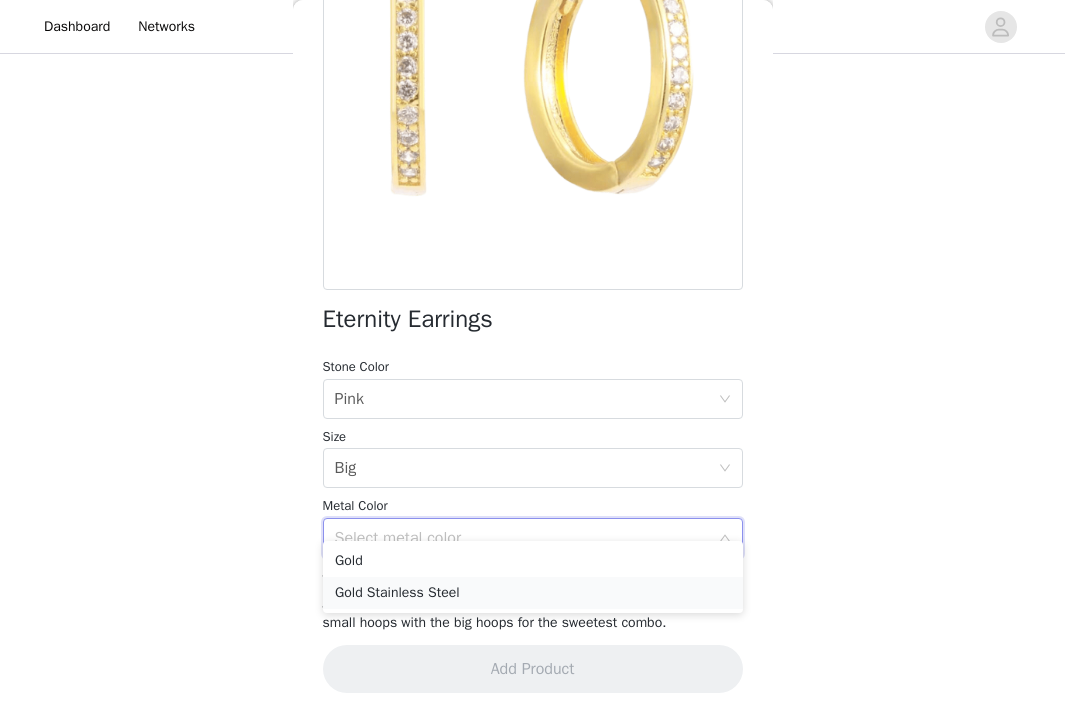 click on "Gold Stainless Steel" at bounding box center (533, 593) 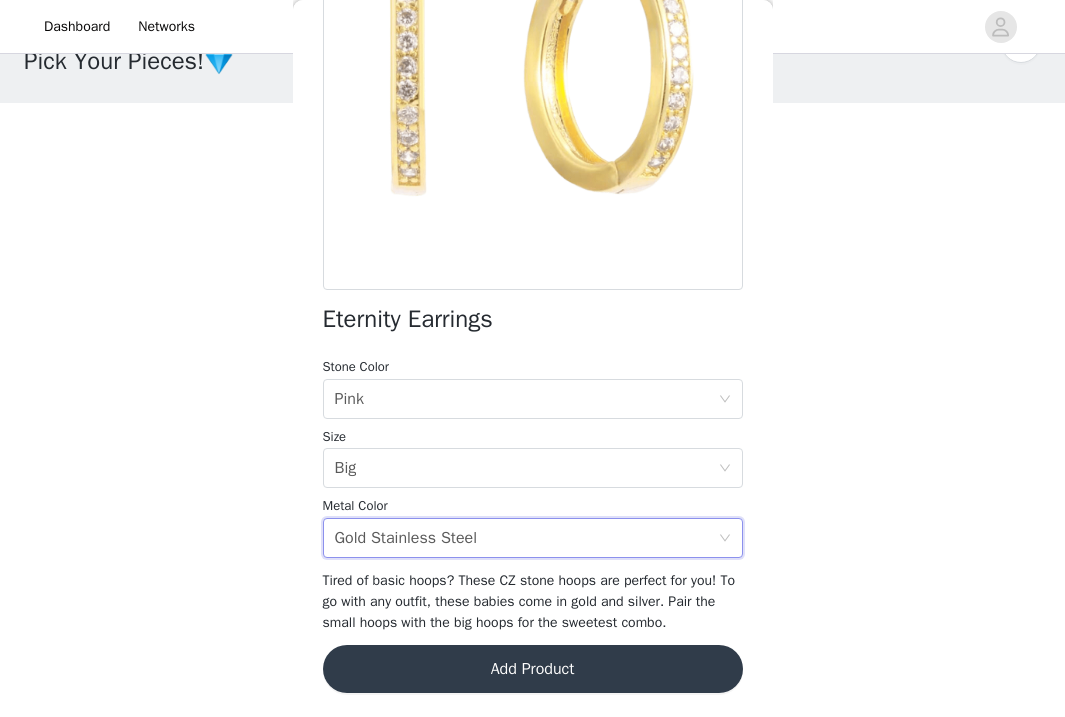 scroll, scrollTop: 52, scrollLeft: 0, axis: vertical 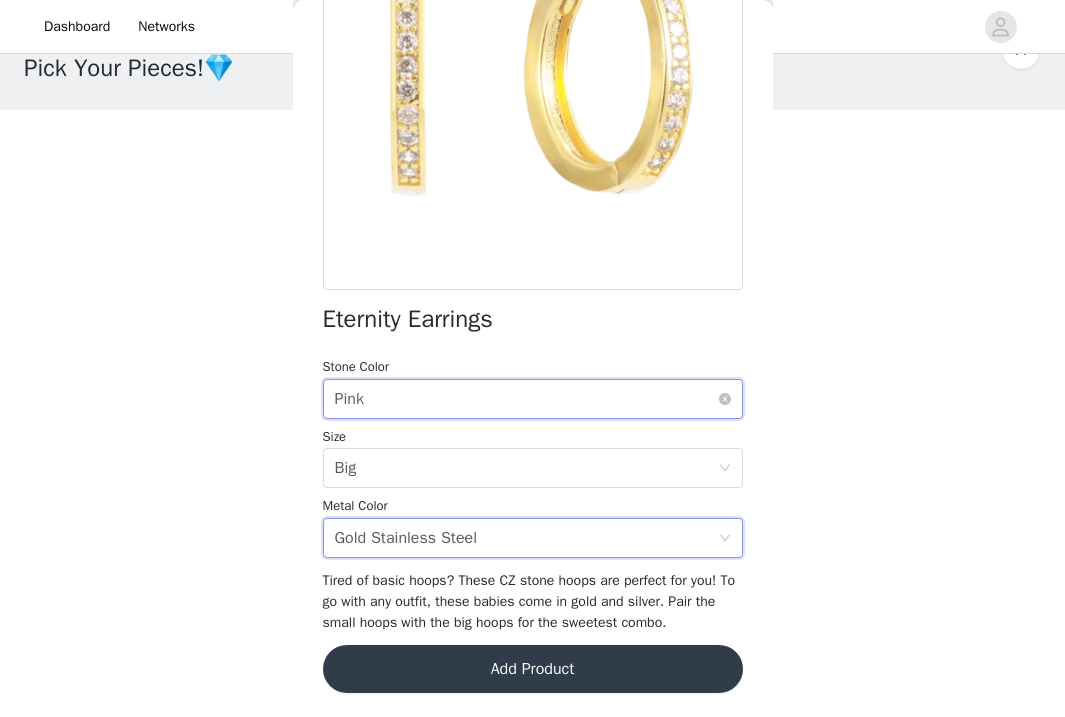 click on "Select stone color Pink" at bounding box center (526, 399) 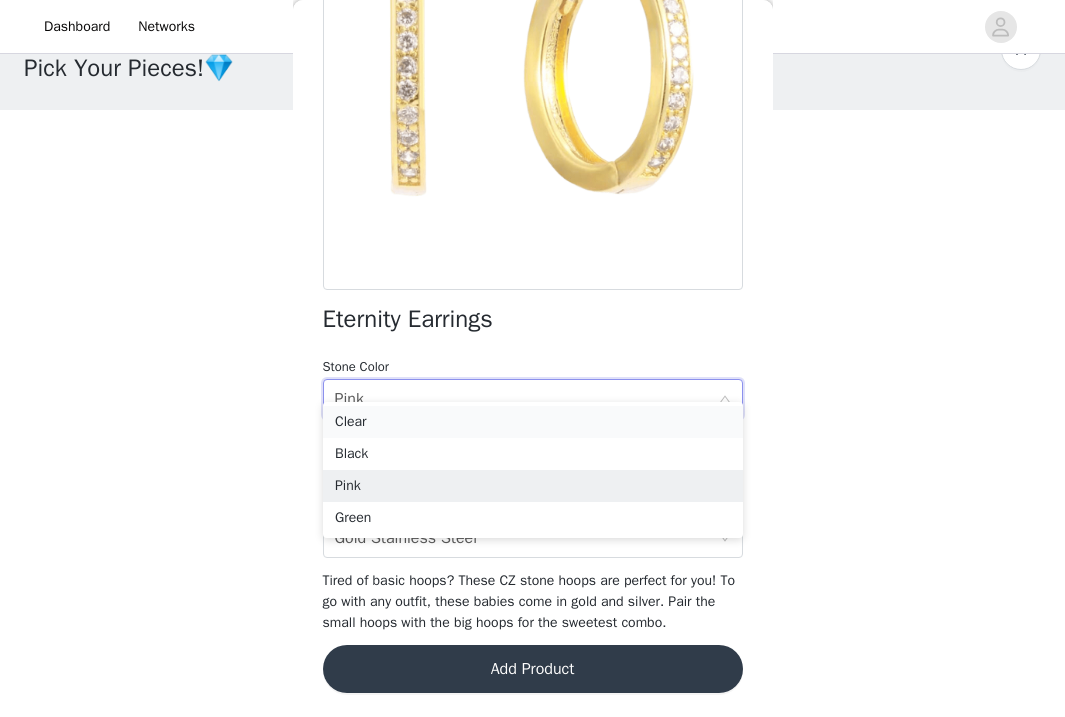 click on "Clear" at bounding box center [533, 422] 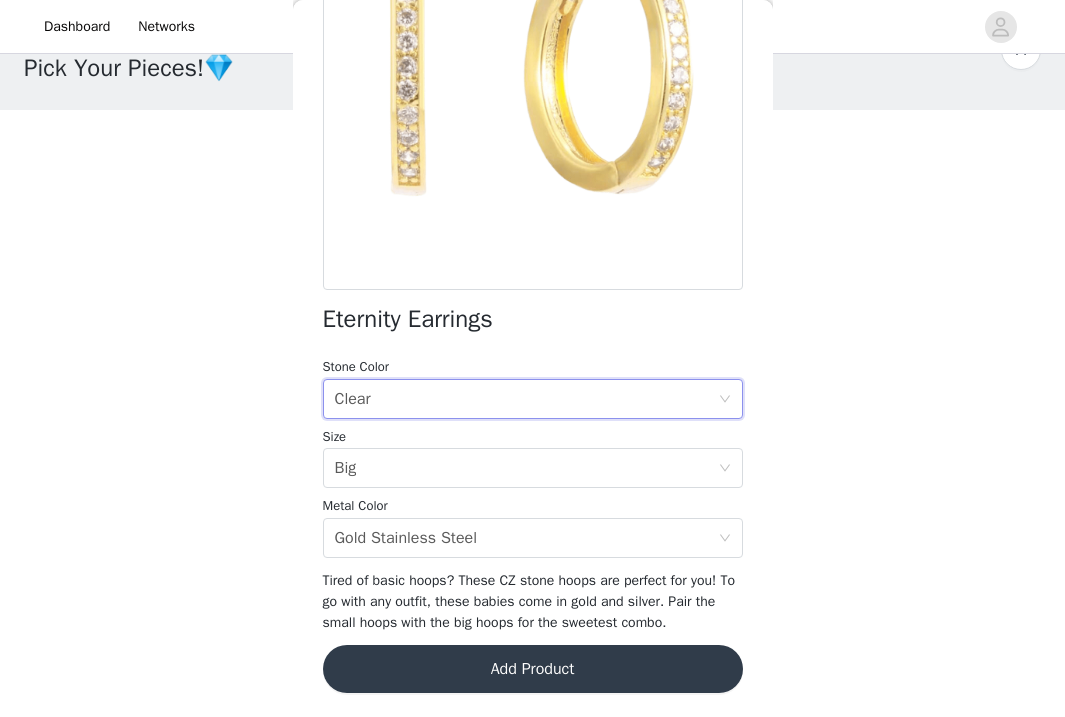 click on "STEP 2 OF 6
Pick Your Pieces!💎
Please take a look at our catalog and select 5 of your favs!❤️  If a product you selected is out of stock we will replace it with a best seller!       2/5 Selected           Link Up Necklace           Gold Stainless Steel WATERPROOF       Edit   Remove     Fairy Earrings           Gold Stainless Steel WATERPROOF       Edit   Remove     Add Product       Back     Eternity Earrings               Stone Color   Select stone color Clear Size   Select size Big Metal Color   Select metal color Gold Stainless Steel     Tired of basic hoops? These CZ stone hoops are perfect for you! To go with any outfit, these babies come in gold and silver. Pair the small hoops with the big hoops for the sweetest combo.     Add Product" at bounding box center [532, 362] 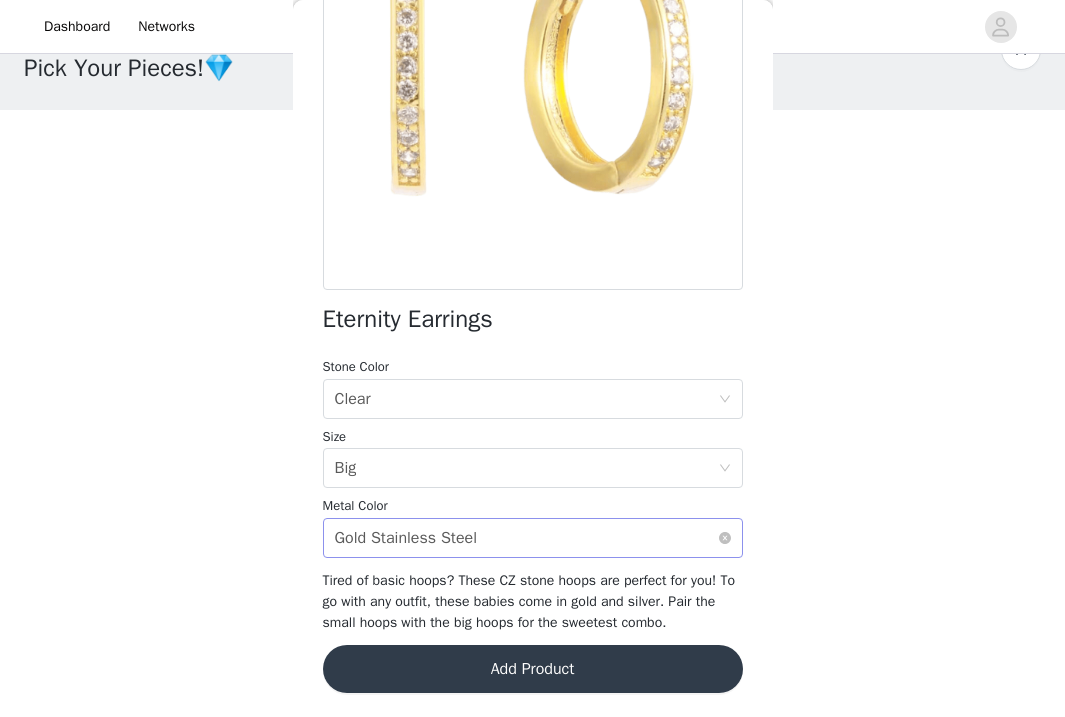 scroll, scrollTop: 280, scrollLeft: 0, axis: vertical 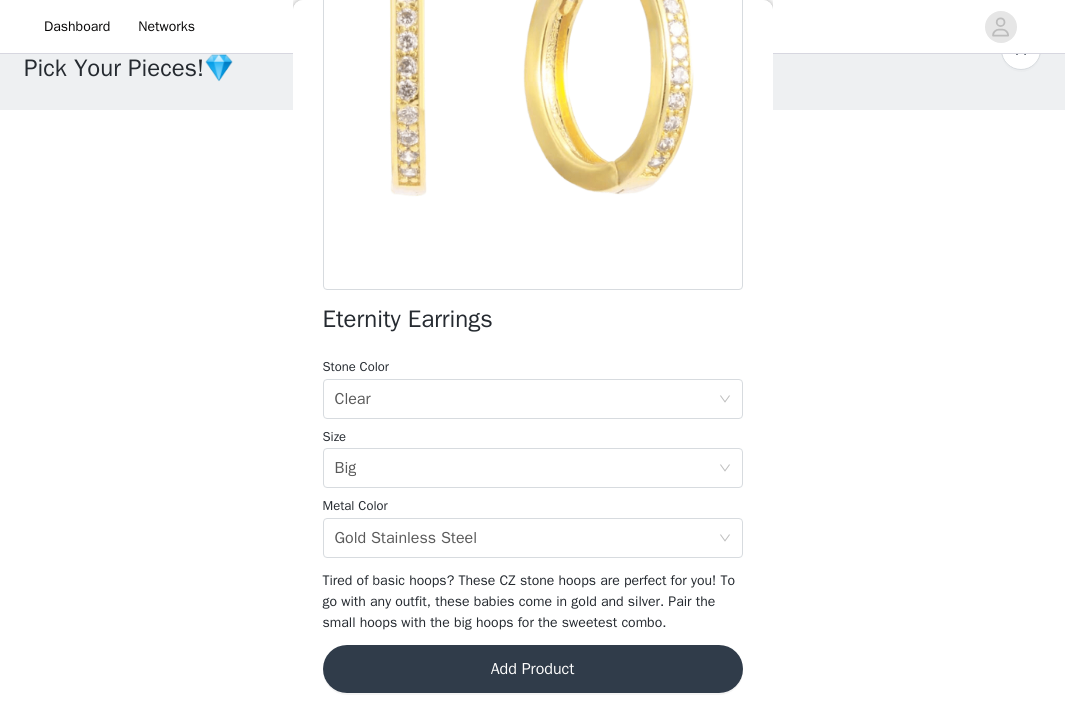 click on "Add Product" at bounding box center (533, 669) 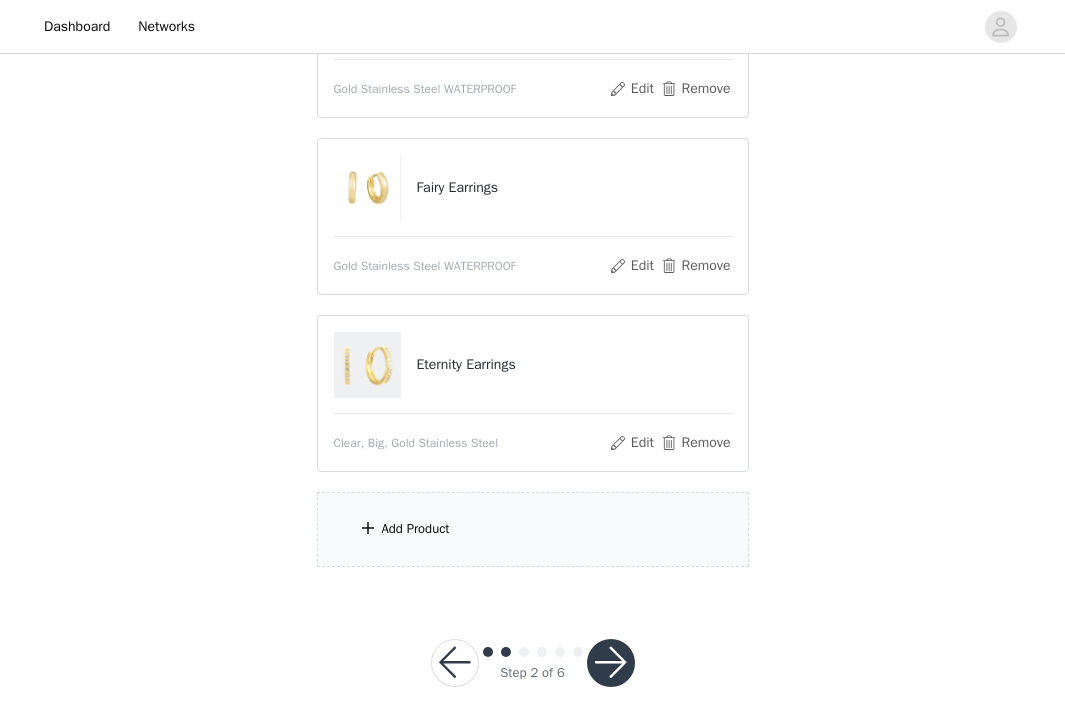 scroll, scrollTop: 360, scrollLeft: 0, axis: vertical 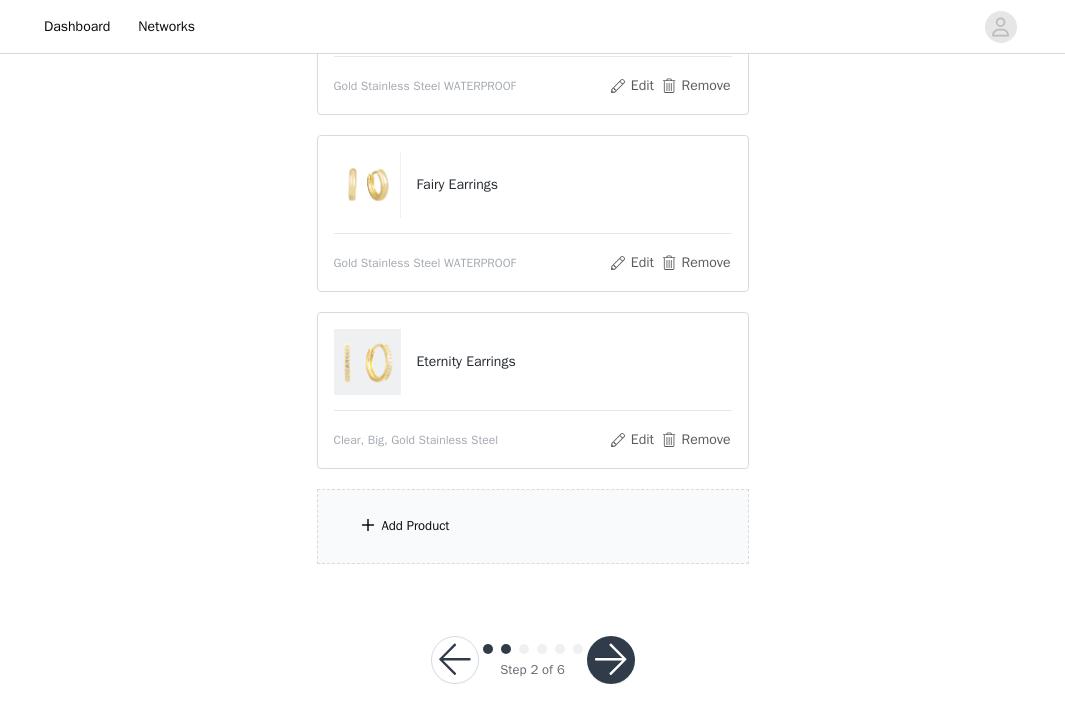 click on "Add Product" at bounding box center [533, 526] 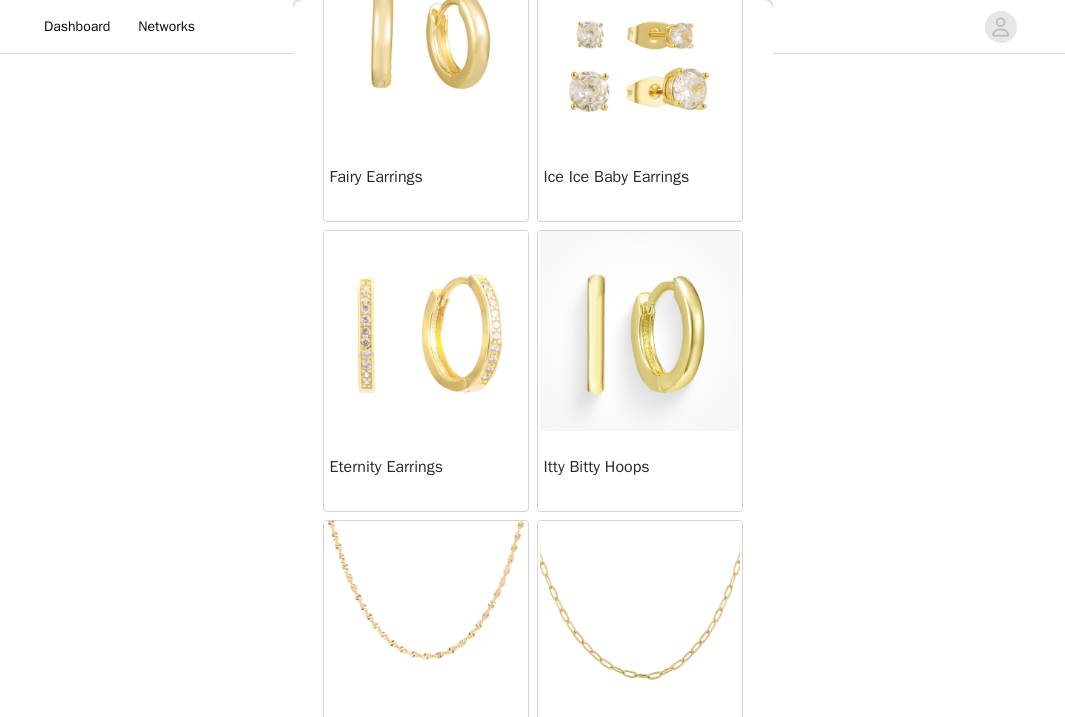 scroll, scrollTop: 488, scrollLeft: 0, axis: vertical 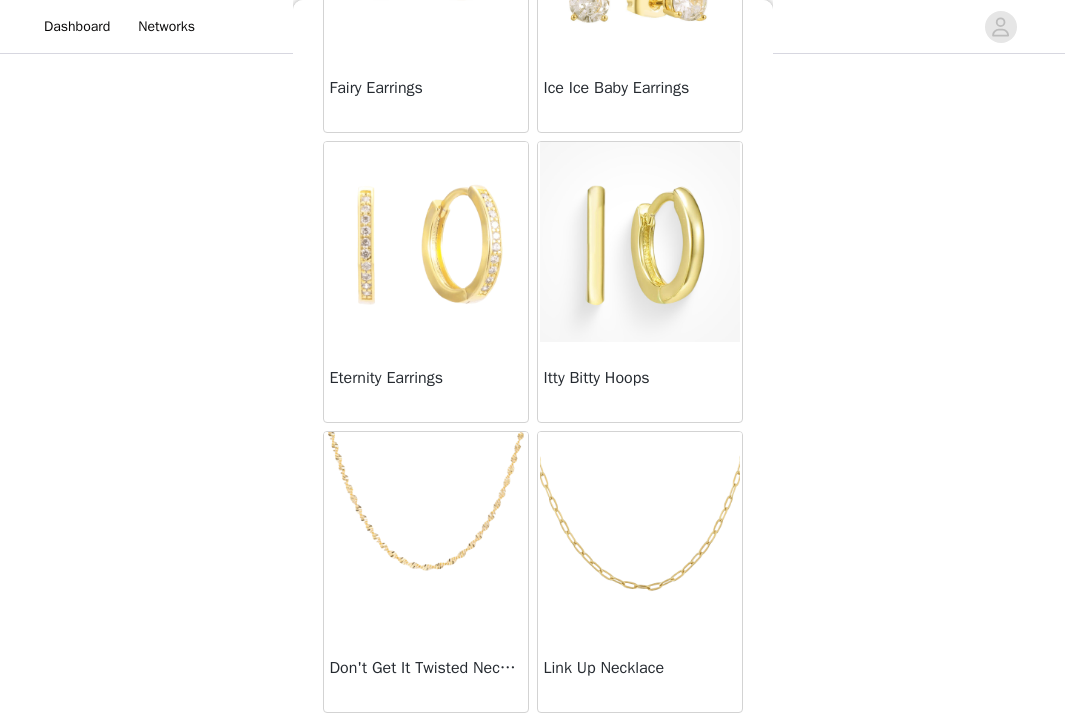 click at bounding box center (426, 532) 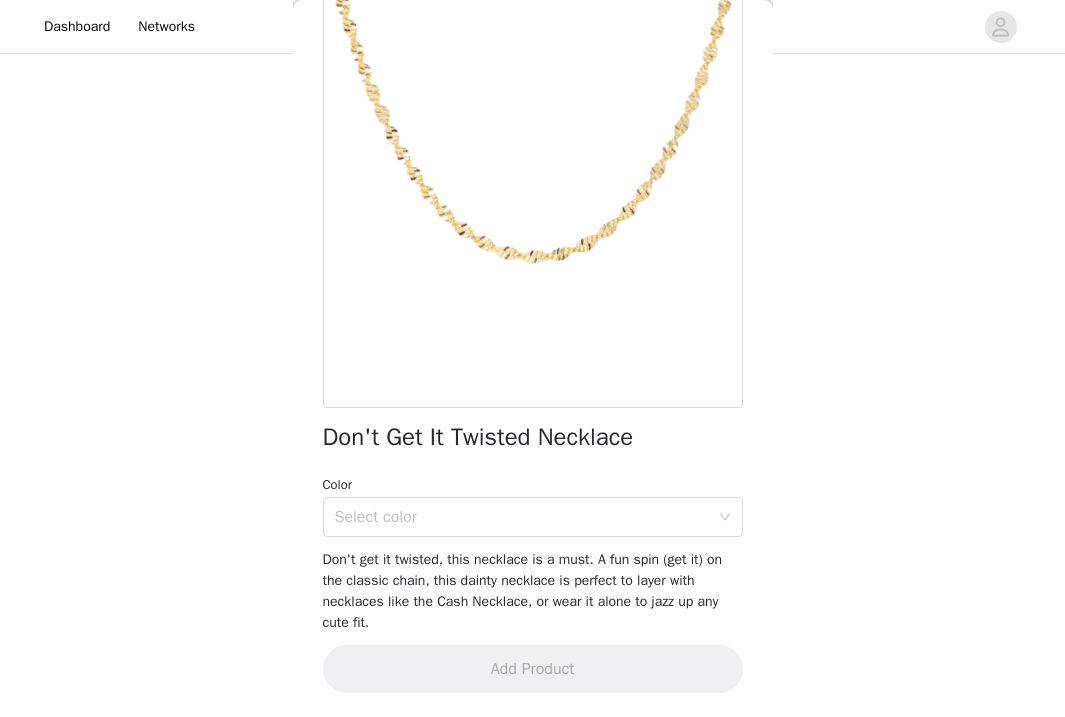 scroll, scrollTop: 141, scrollLeft: 0, axis: vertical 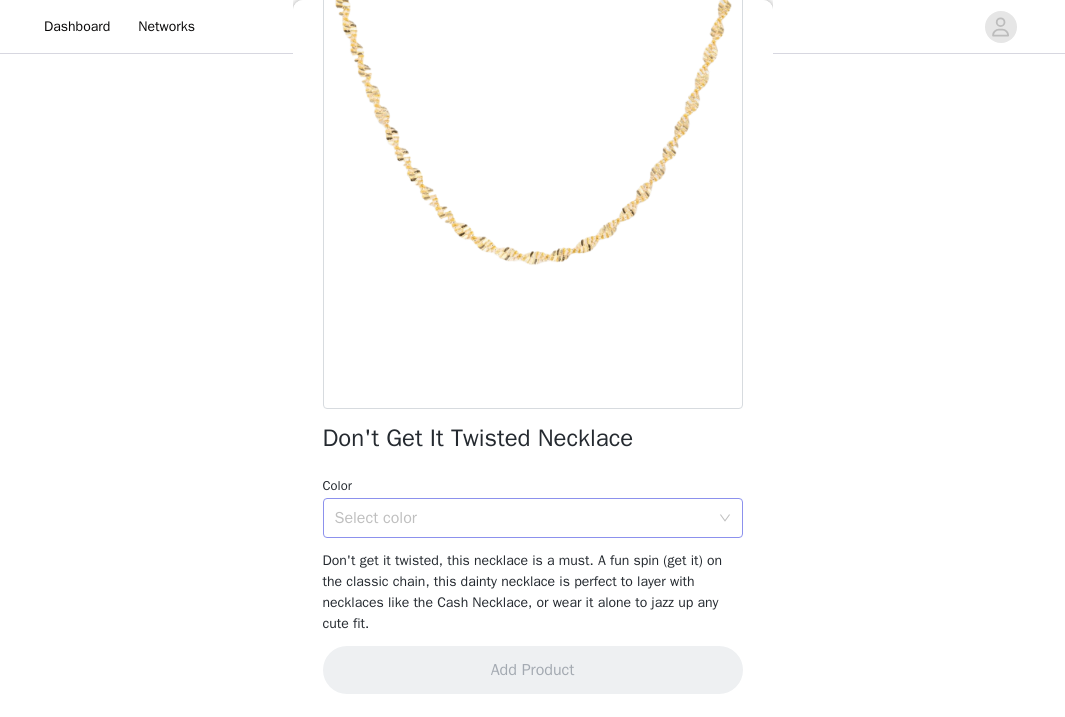 click on "Select color" at bounding box center (526, 518) 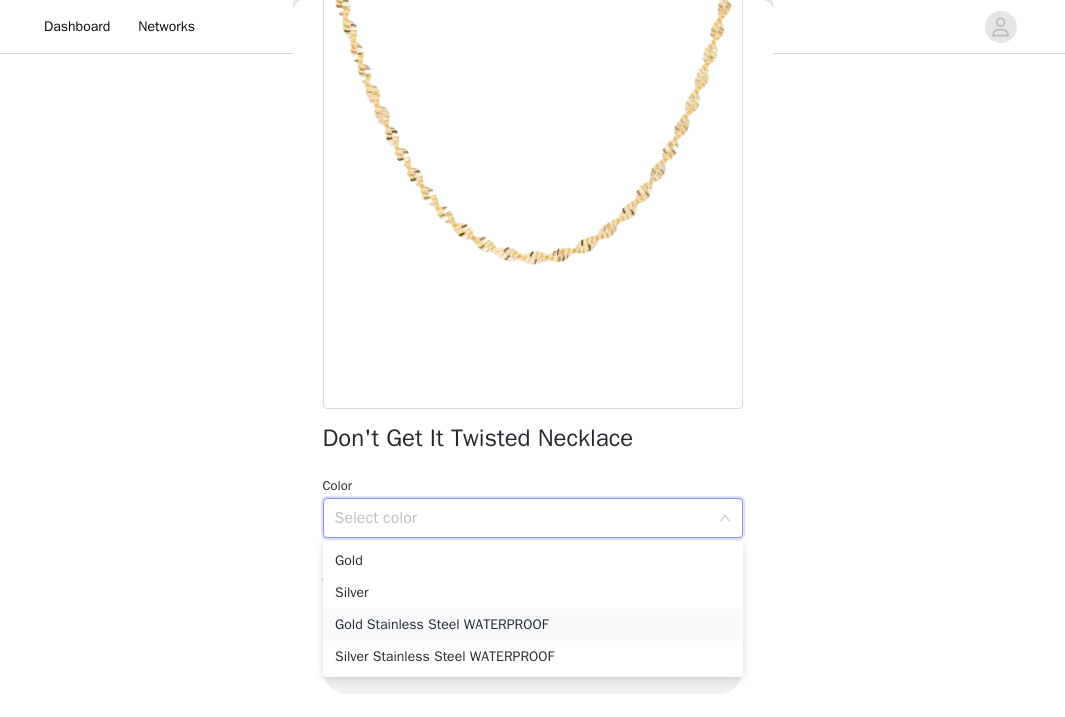 click on "Gold Stainless Steel WATERPROOF" at bounding box center [533, 625] 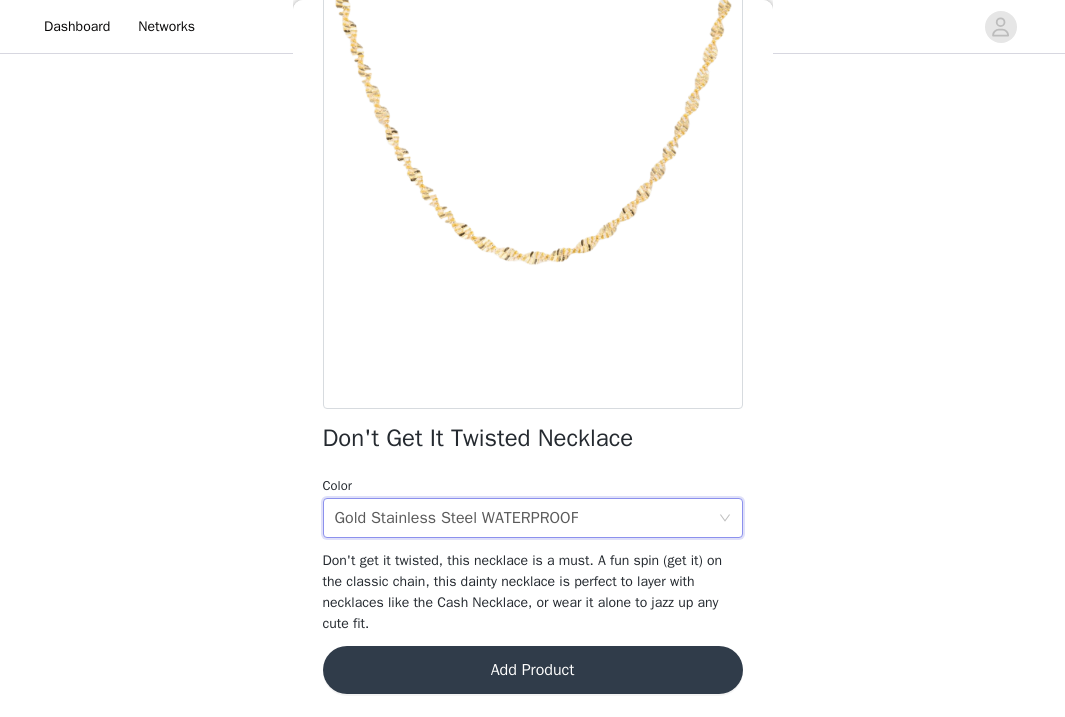 click on "Add Product" at bounding box center (533, 670) 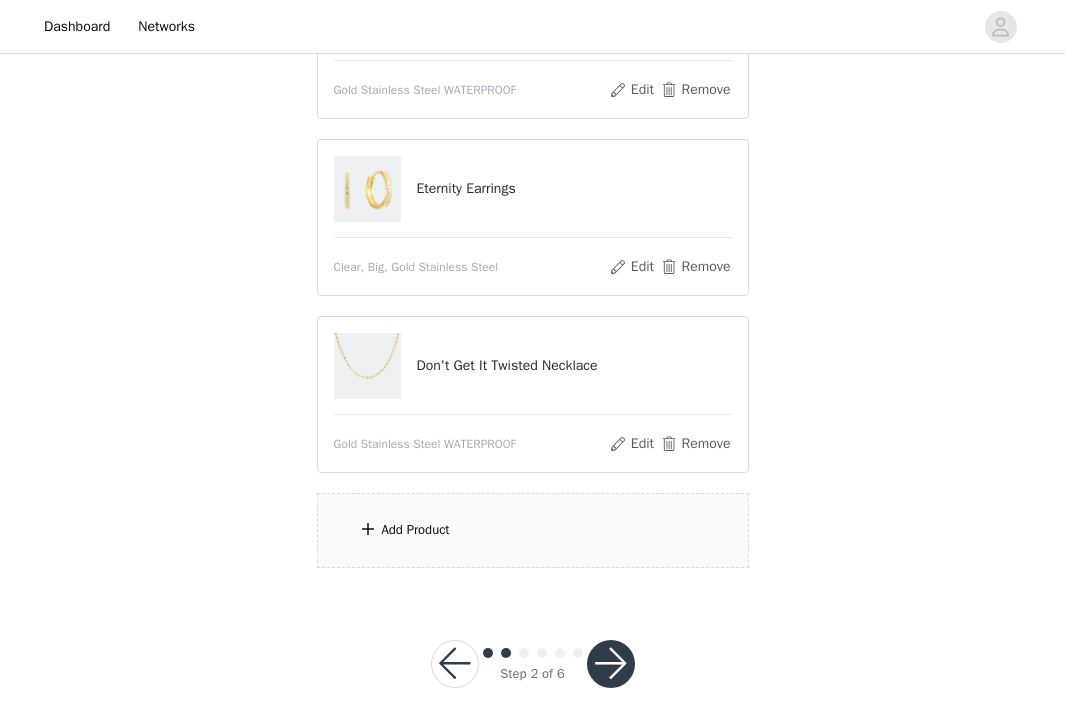 scroll, scrollTop: 551, scrollLeft: 0, axis: vertical 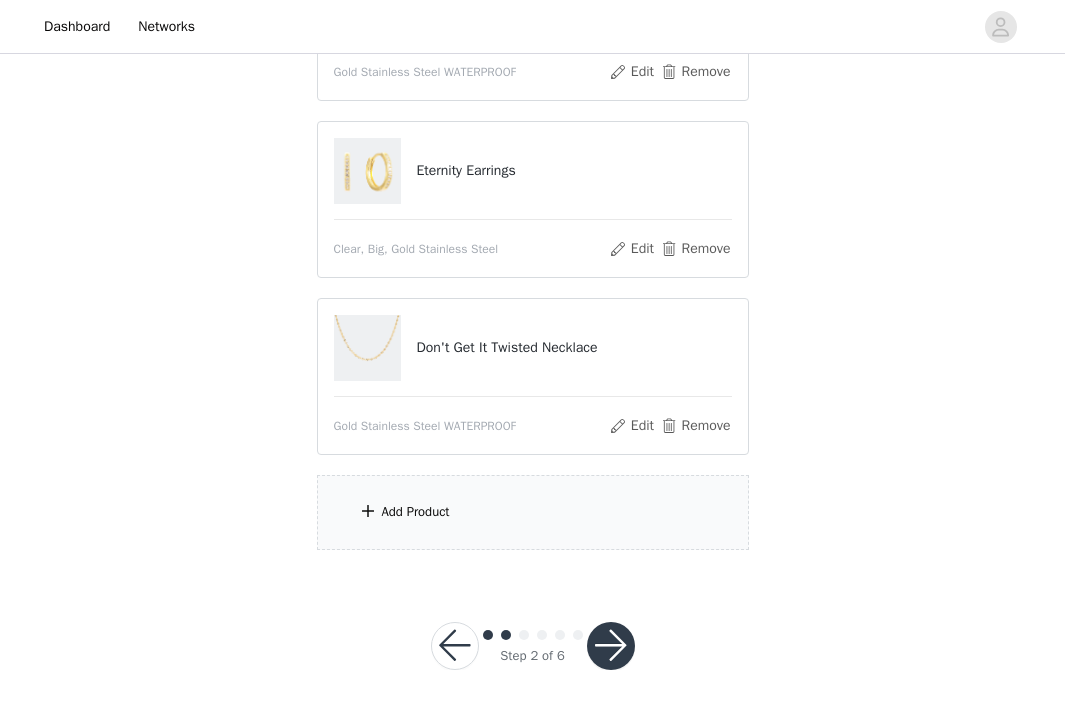 click on "Add Product" at bounding box center [533, 512] 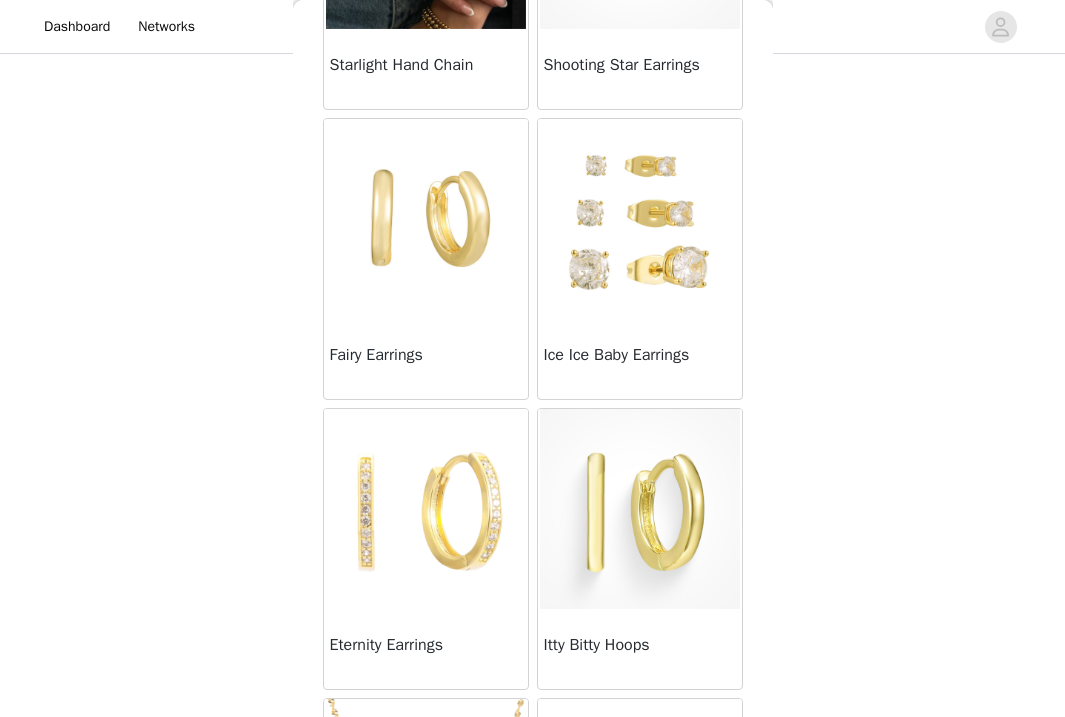 scroll, scrollTop: 0, scrollLeft: 0, axis: both 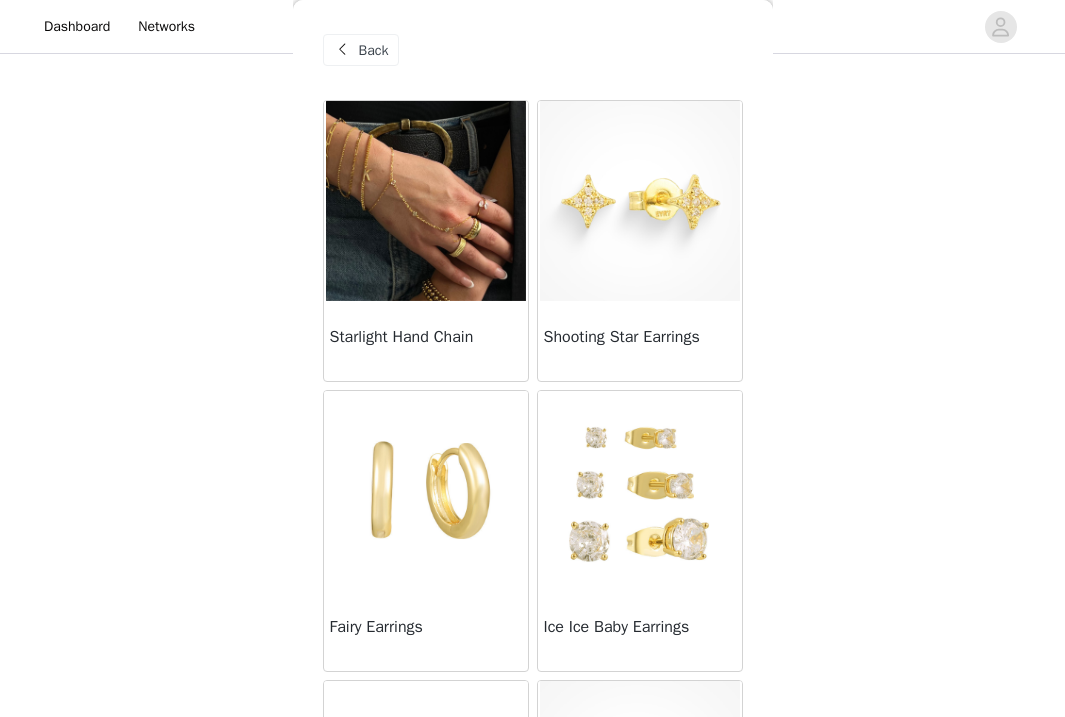 click on "Starlight Hand Chain" at bounding box center (426, 341) 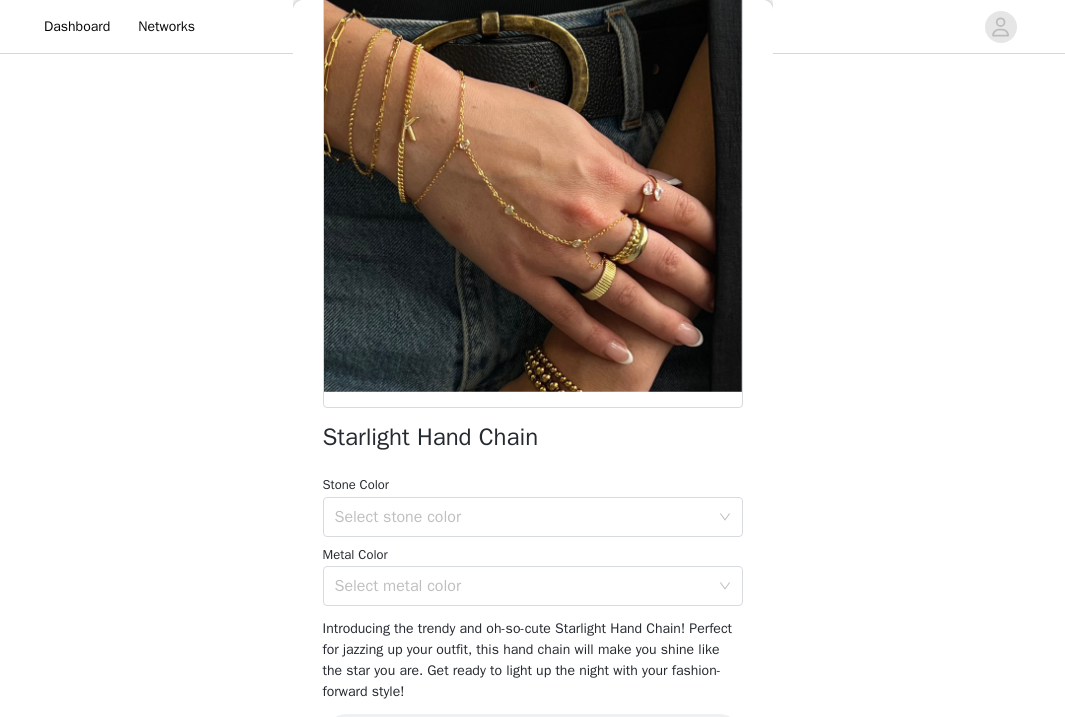 scroll, scrollTop: 158, scrollLeft: 0, axis: vertical 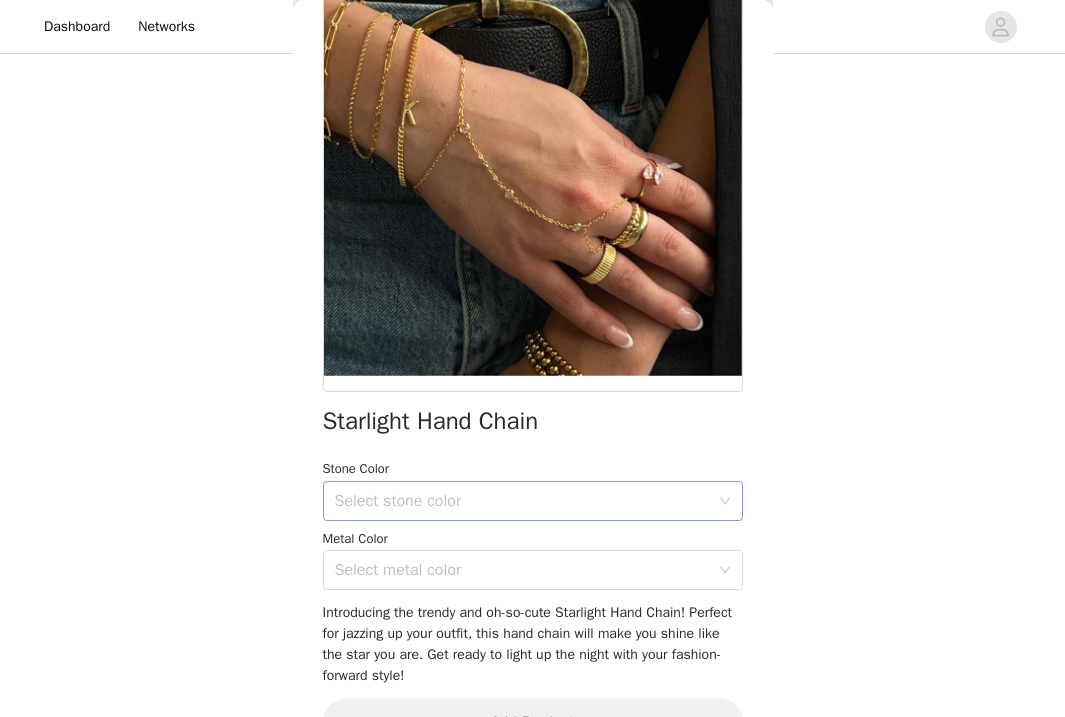 click on "Select stone color" at bounding box center [526, 501] 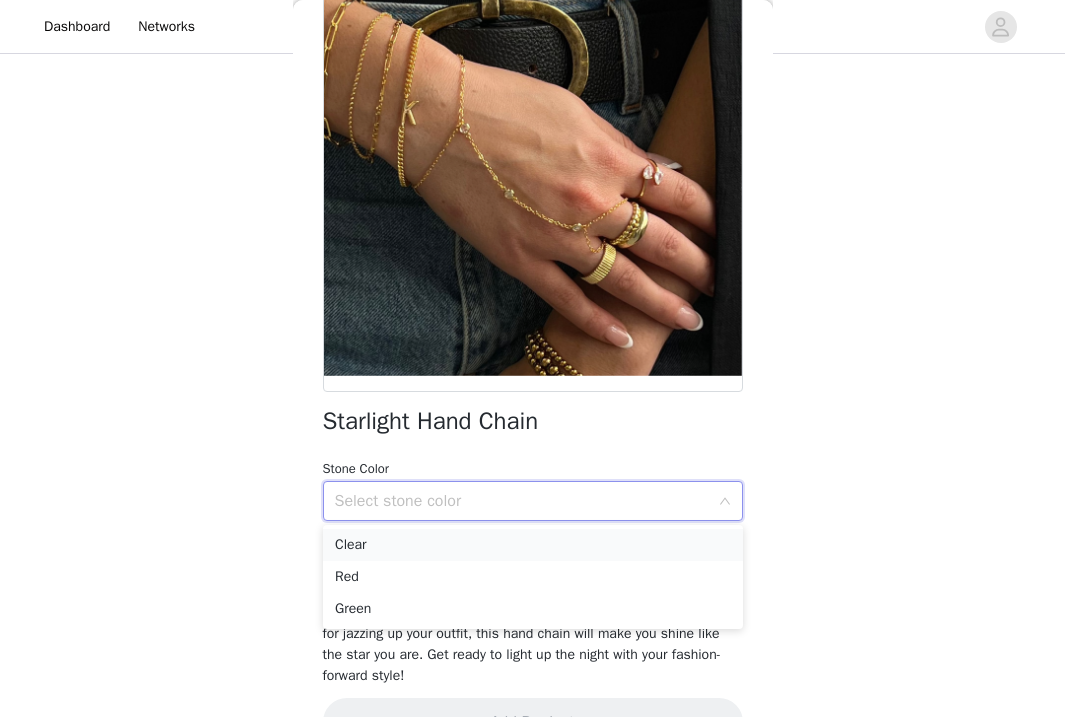 click on "Clear" at bounding box center [533, 545] 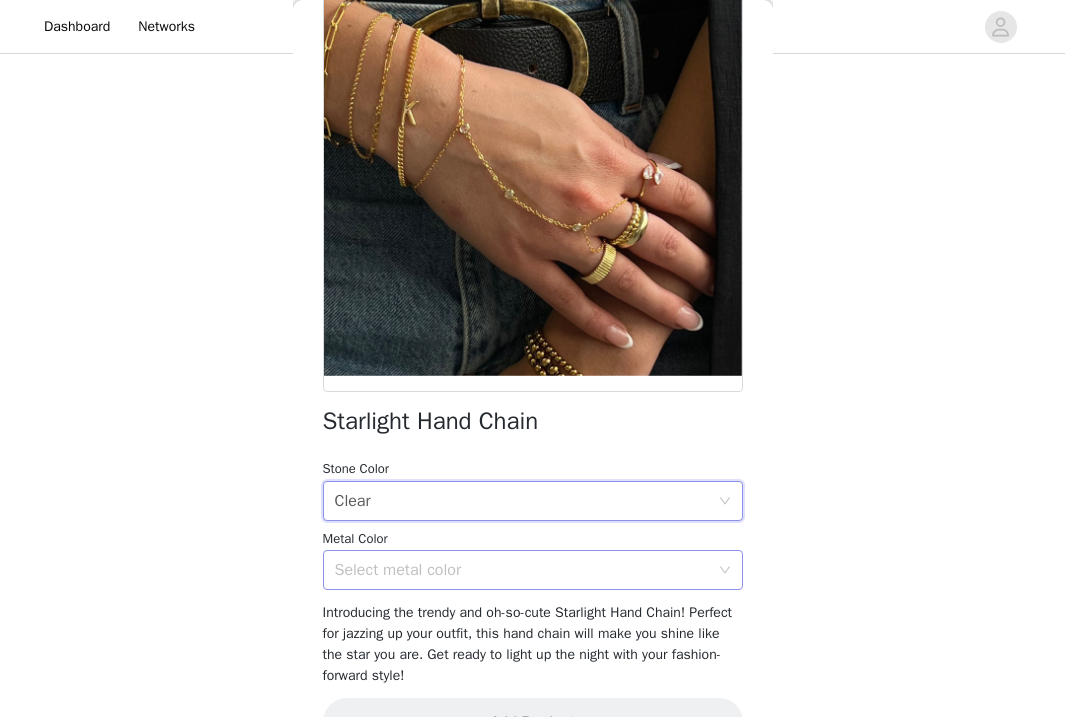 click on "Select metal color" at bounding box center [522, 570] 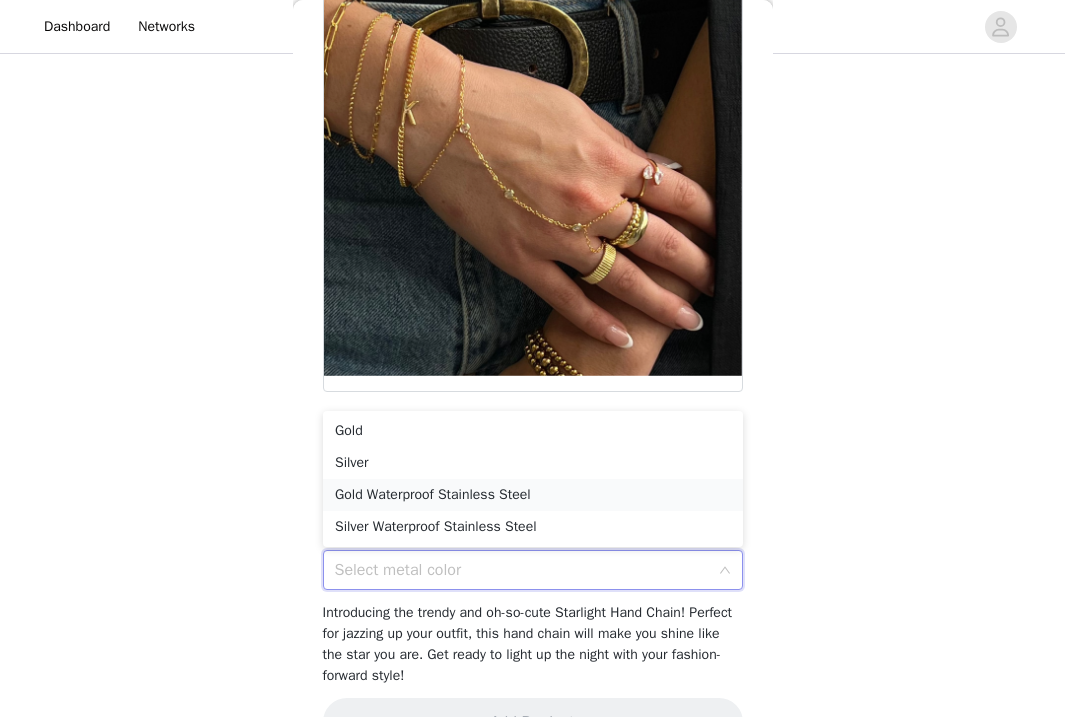click on "Gold Waterproof Stainless Steel" at bounding box center (533, 495) 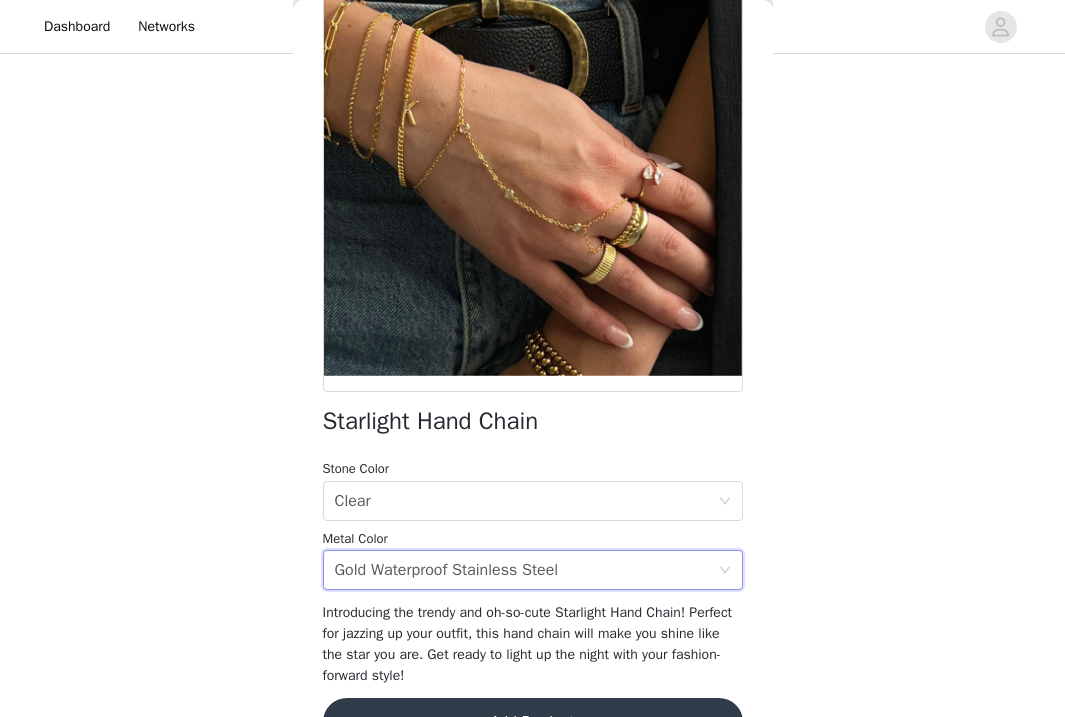 scroll, scrollTop: 211, scrollLeft: 0, axis: vertical 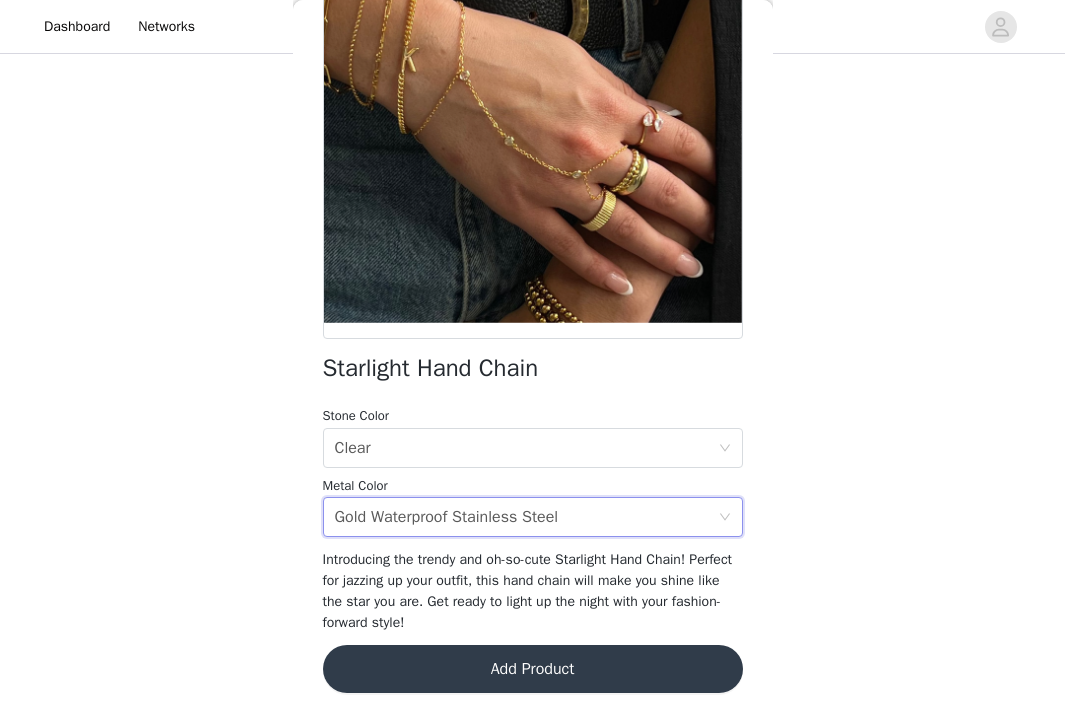 click on "Add Product" at bounding box center [533, 669] 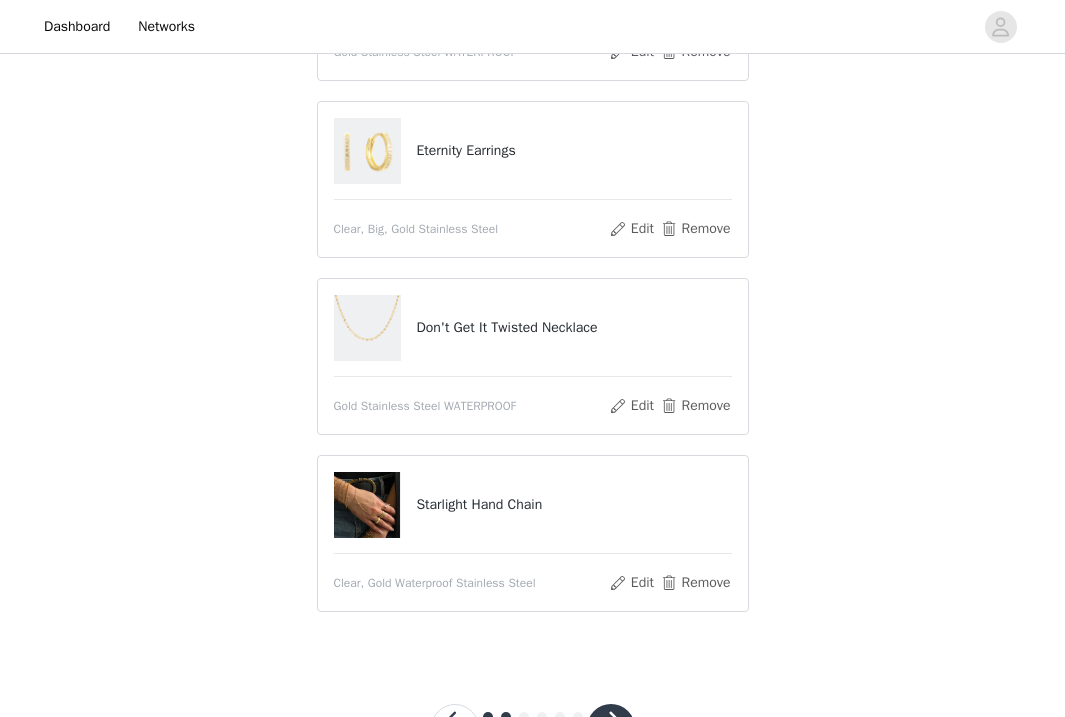 scroll, scrollTop: 731, scrollLeft: 0, axis: vertical 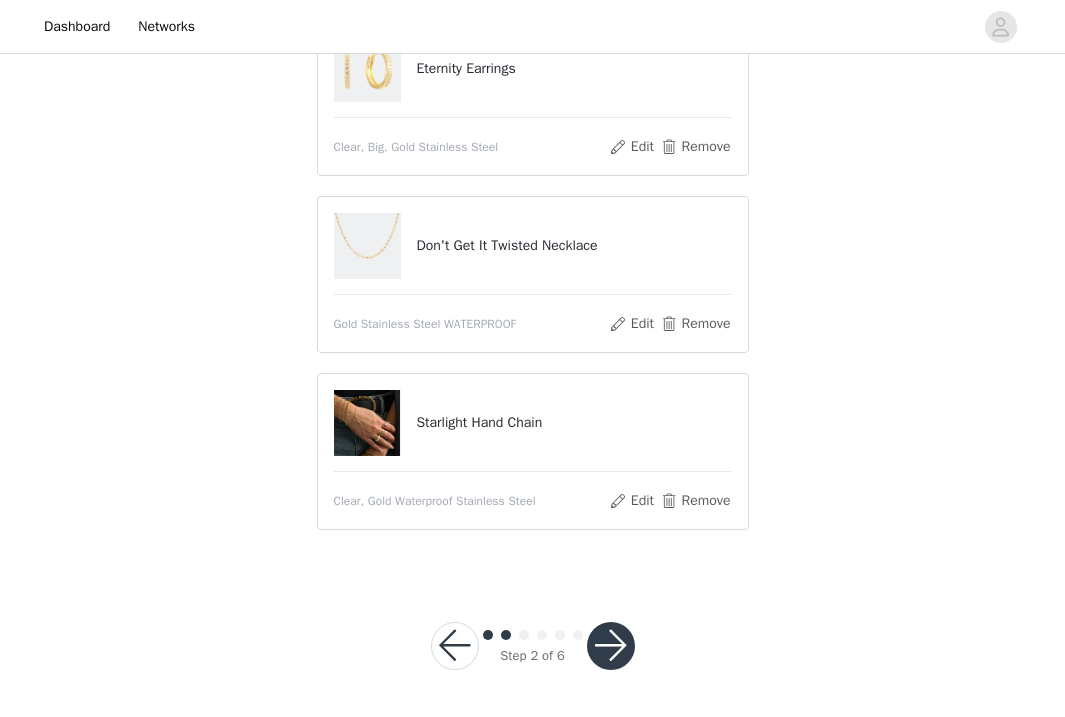 click at bounding box center (611, 646) 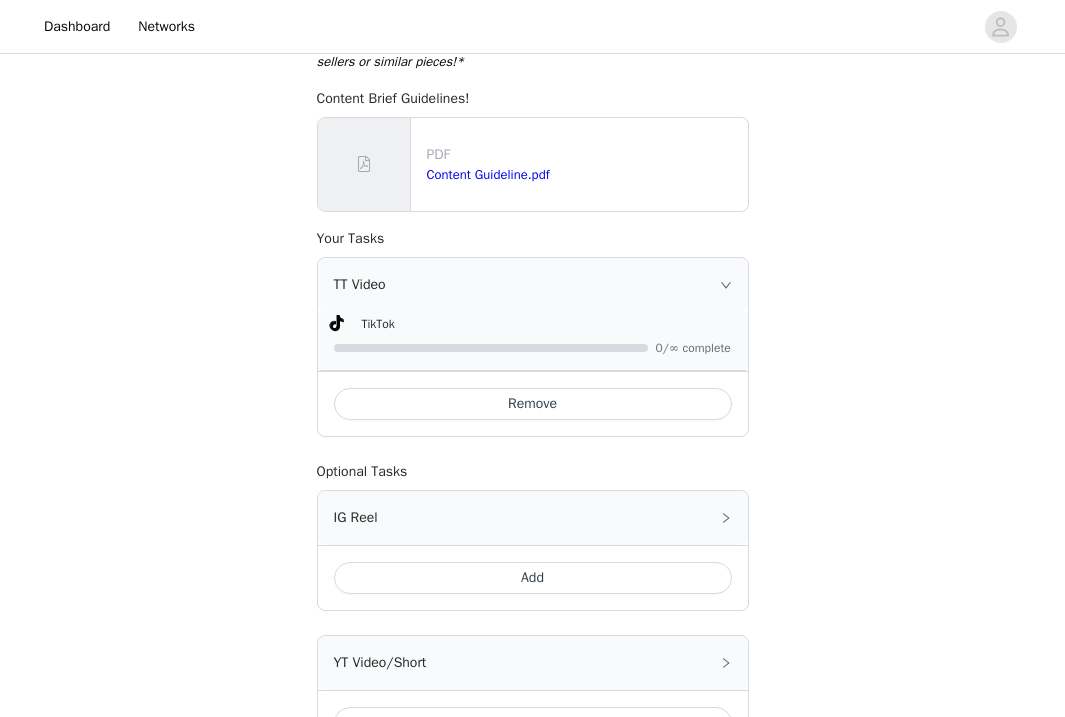 scroll, scrollTop: 994, scrollLeft: 0, axis: vertical 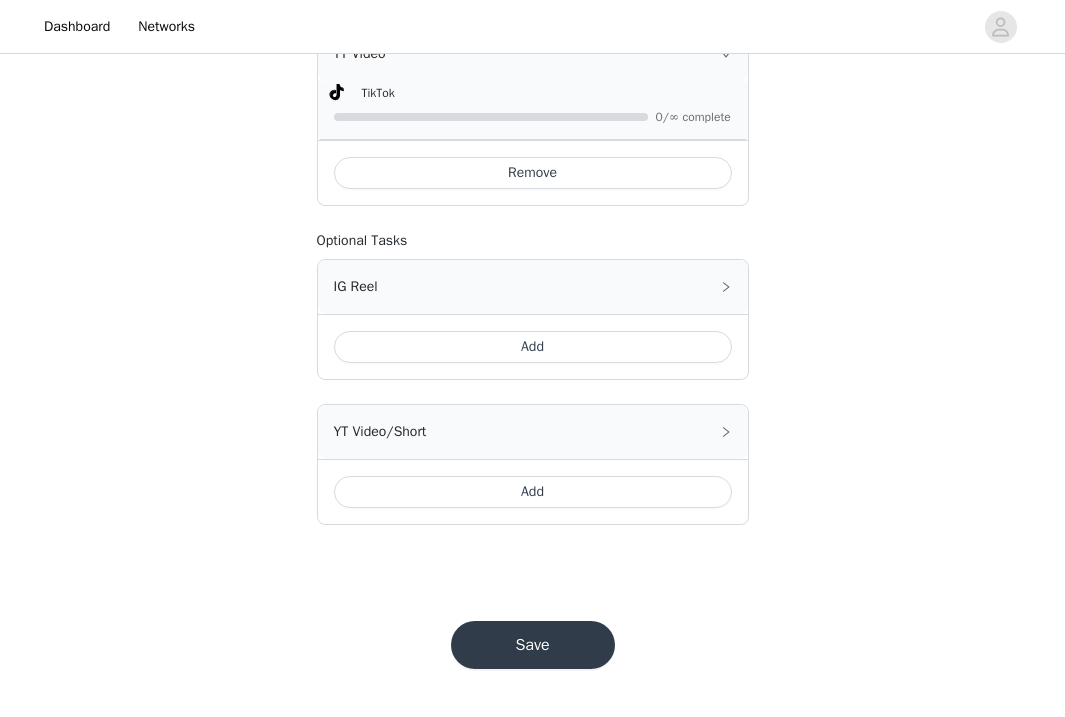 click on "Save" at bounding box center (533, 645) 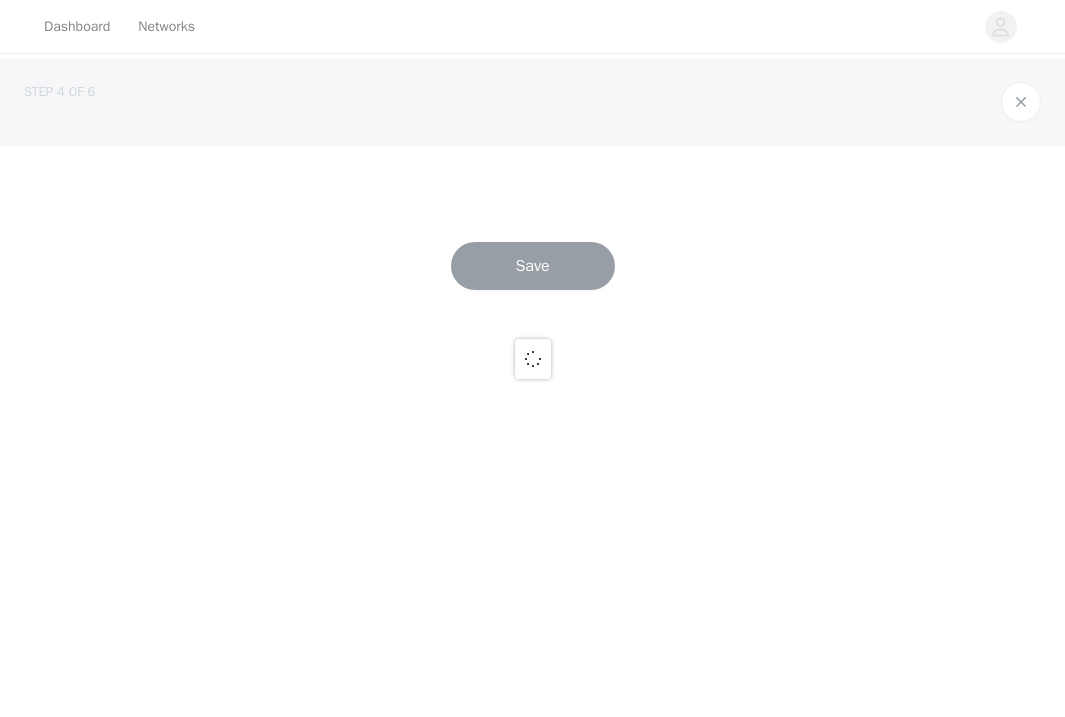 scroll, scrollTop: 0, scrollLeft: 0, axis: both 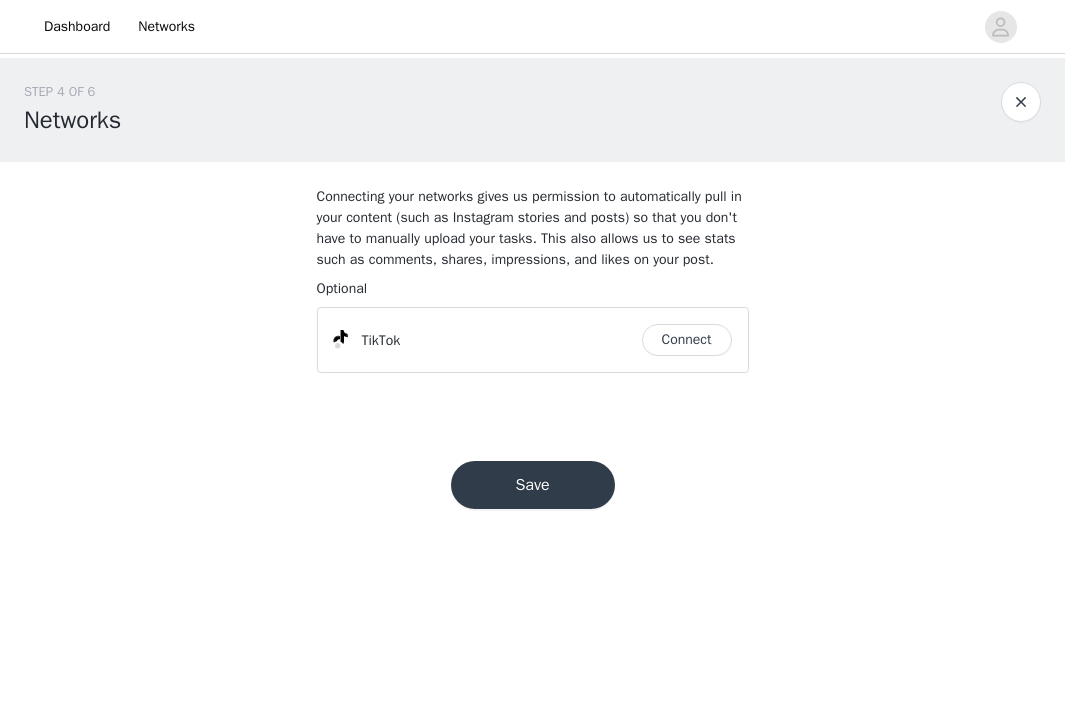 click on "Save" at bounding box center (533, 485) 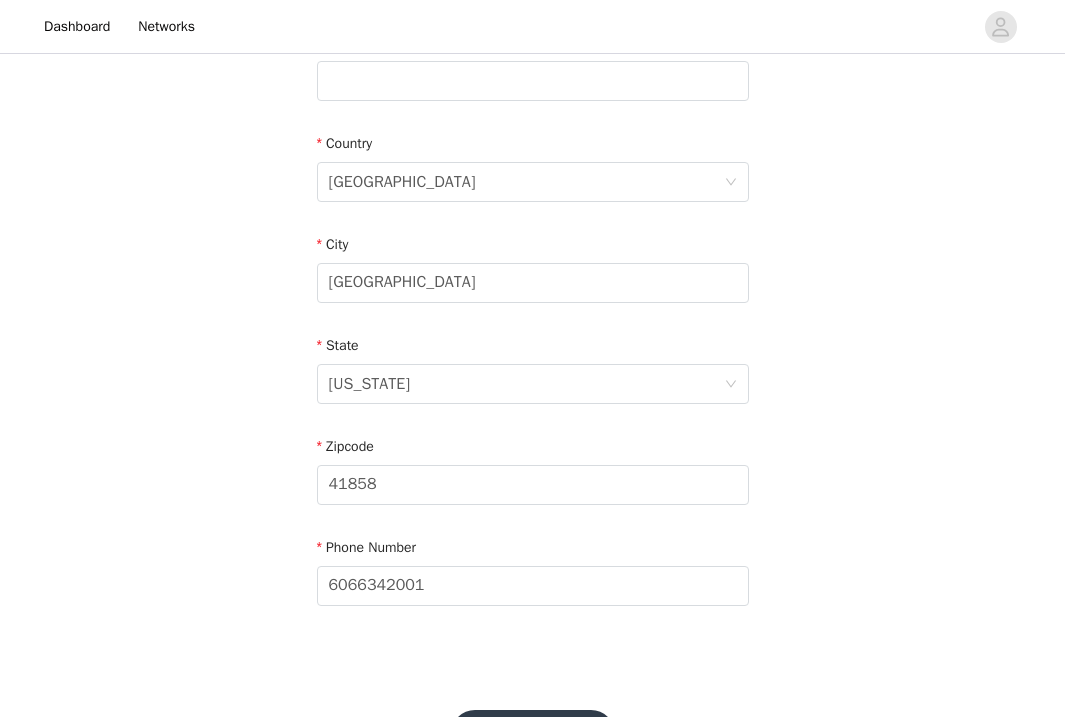 scroll, scrollTop: 667, scrollLeft: 0, axis: vertical 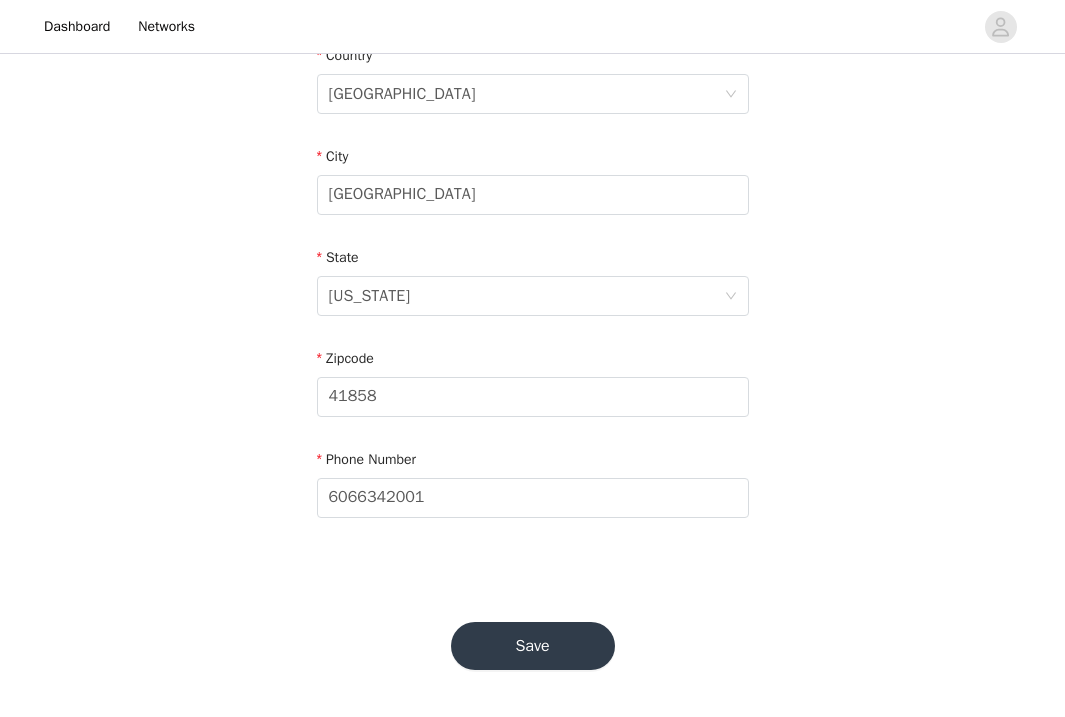 click on "Save" at bounding box center (533, 646) 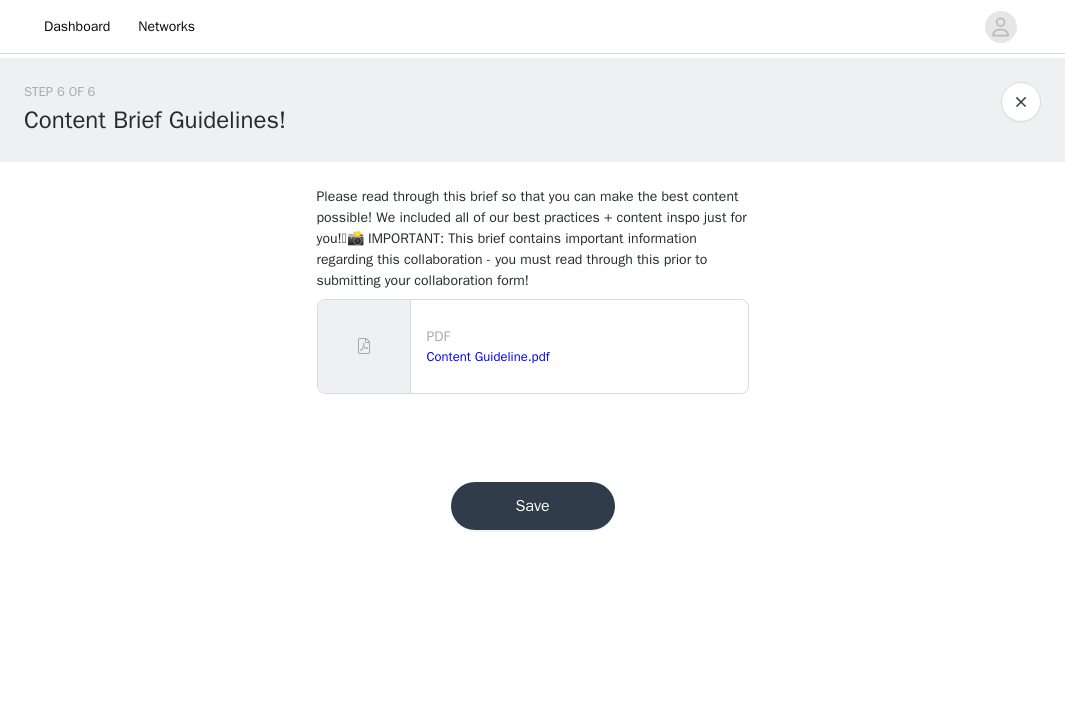 click on "Save" at bounding box center [533, 506] 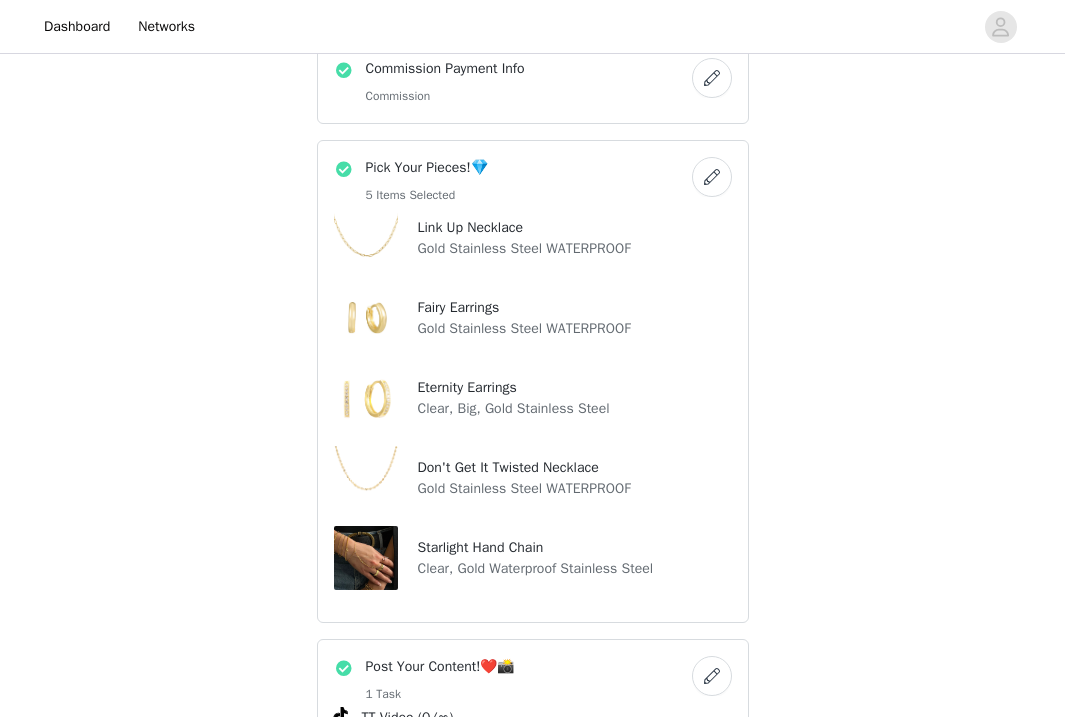 scroll, scrollTop: 259, scrollLeft: 0, axis: vertical 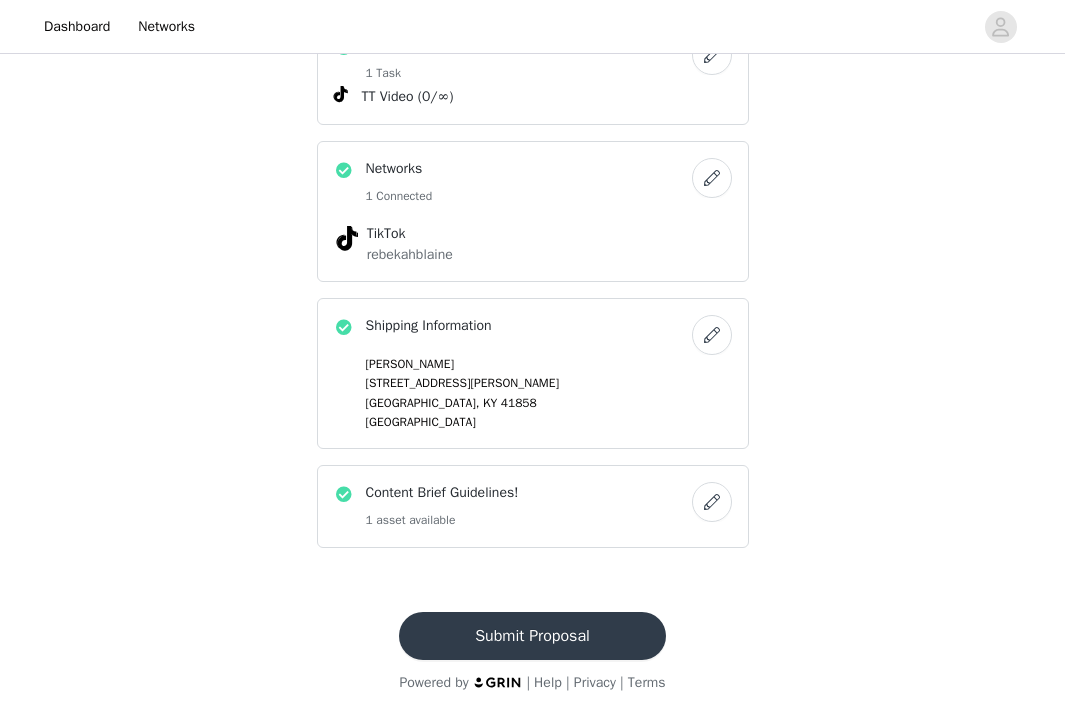 click on "Submit Proposal" at bounding box center [532, 636] 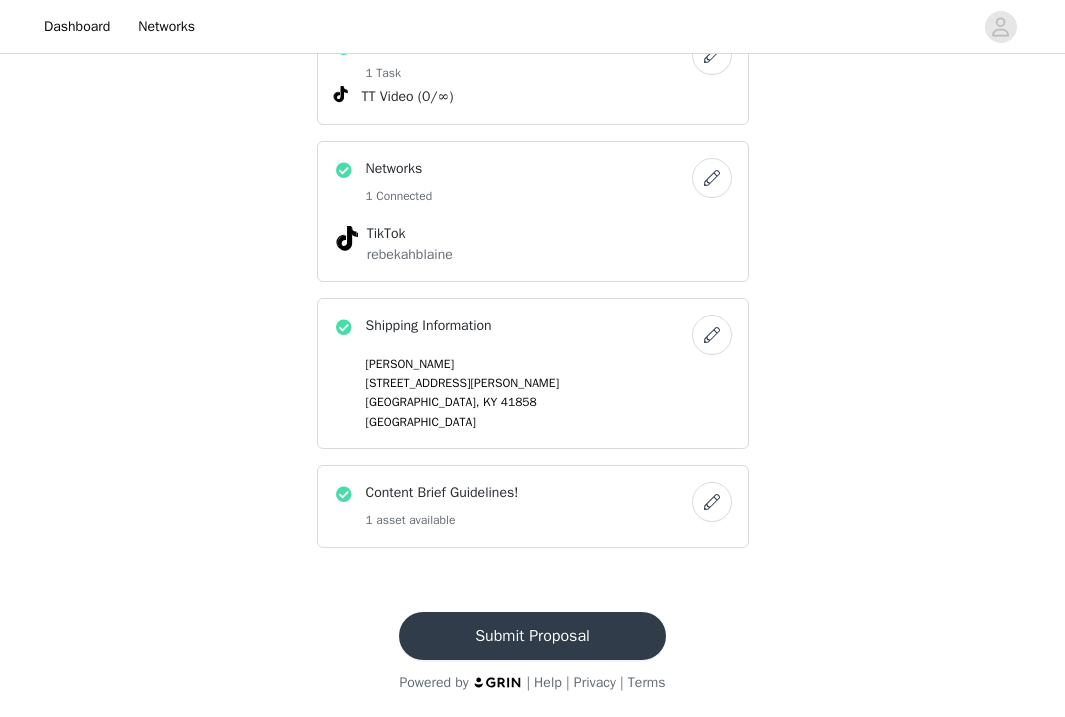 scroll, scrollTop: 0, scrollLeft: 0, axis: both 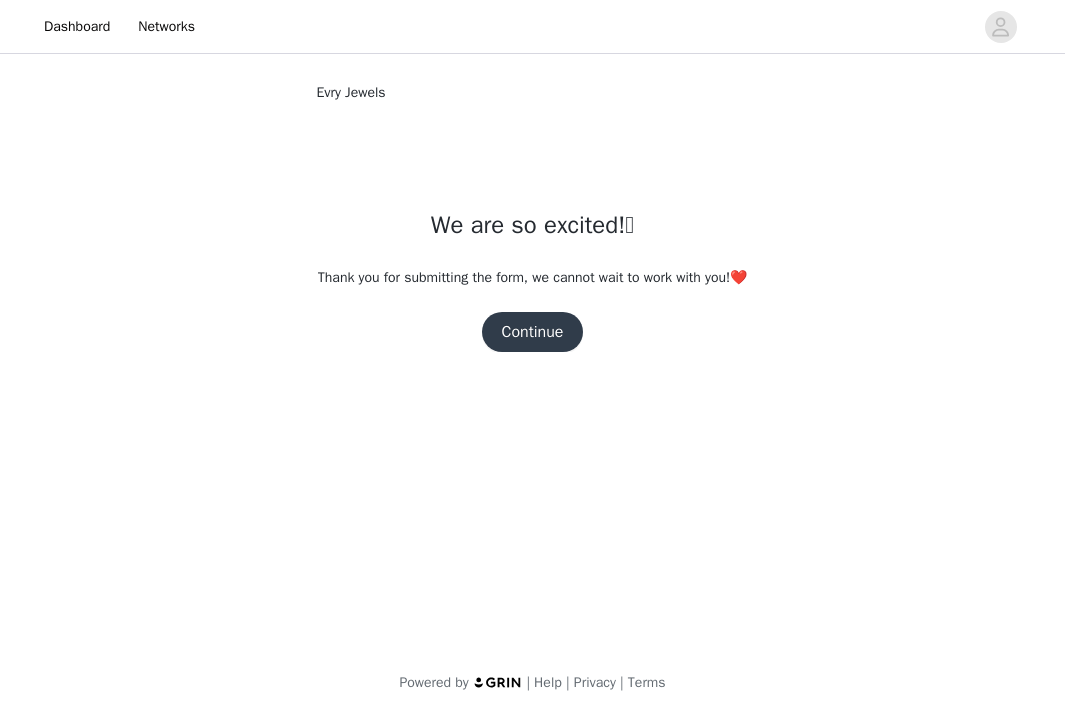 click on "Continue" at bounding box center (533, 332) 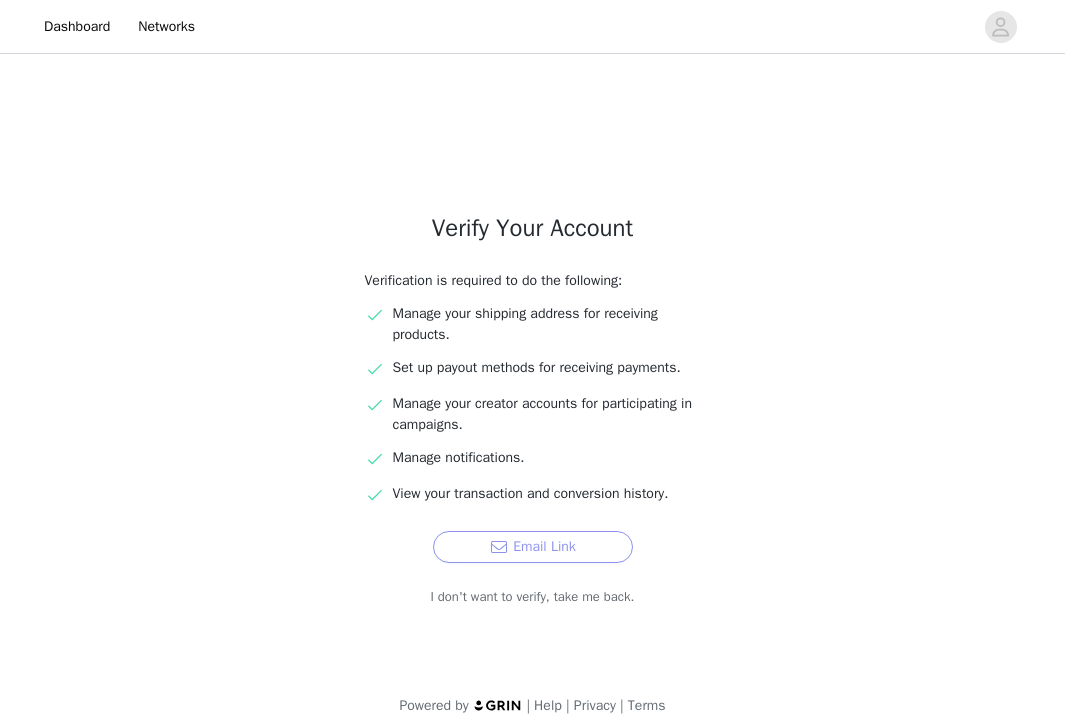 click on "Email Link" at bounding box center [533, 547] 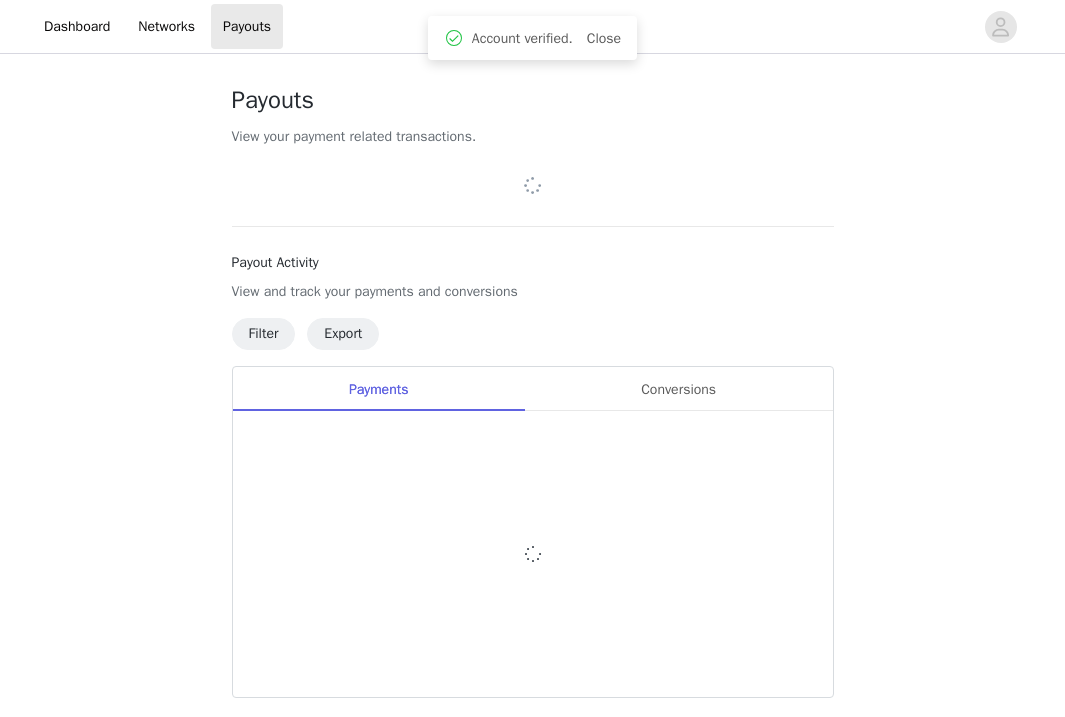 scroll, scrollTop: 0, scrollLeft: 0, axis: both 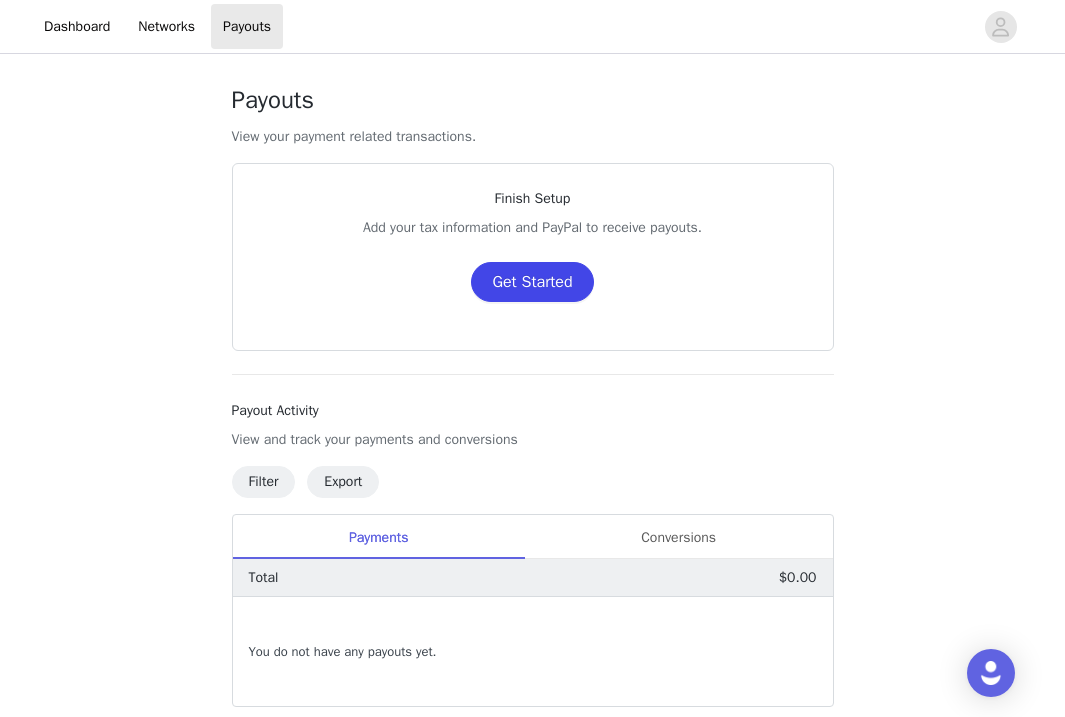 click on "Get Started" at bounding box center (532, 282) 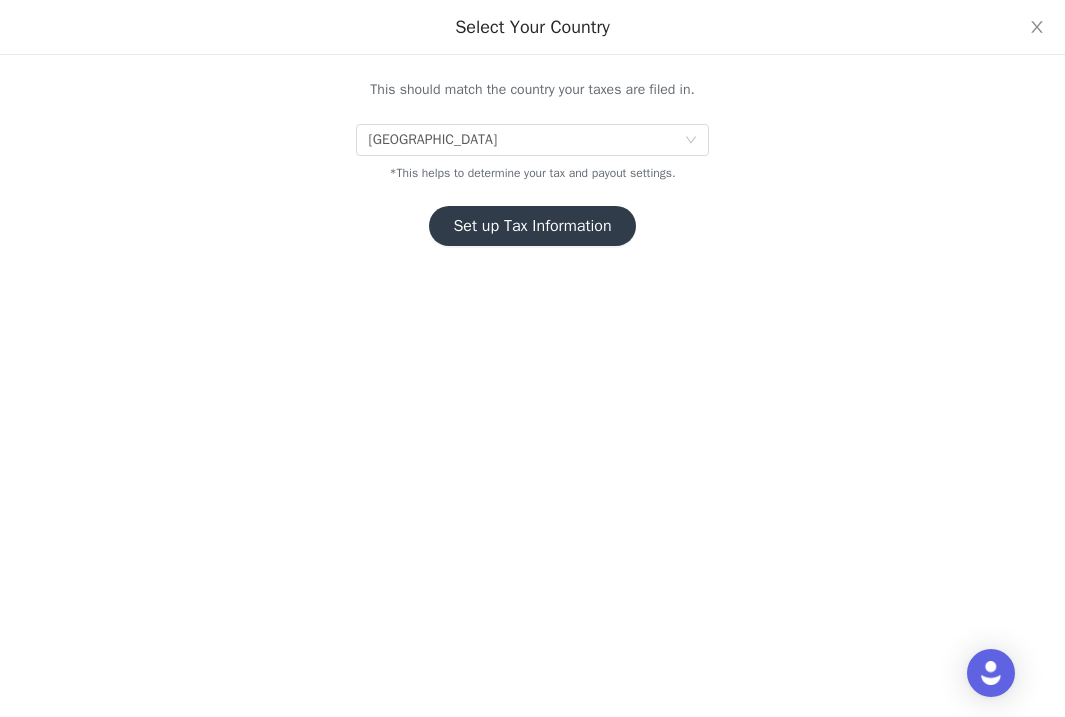 click on "Set up Tax Information" at bounding box center (532, 226) 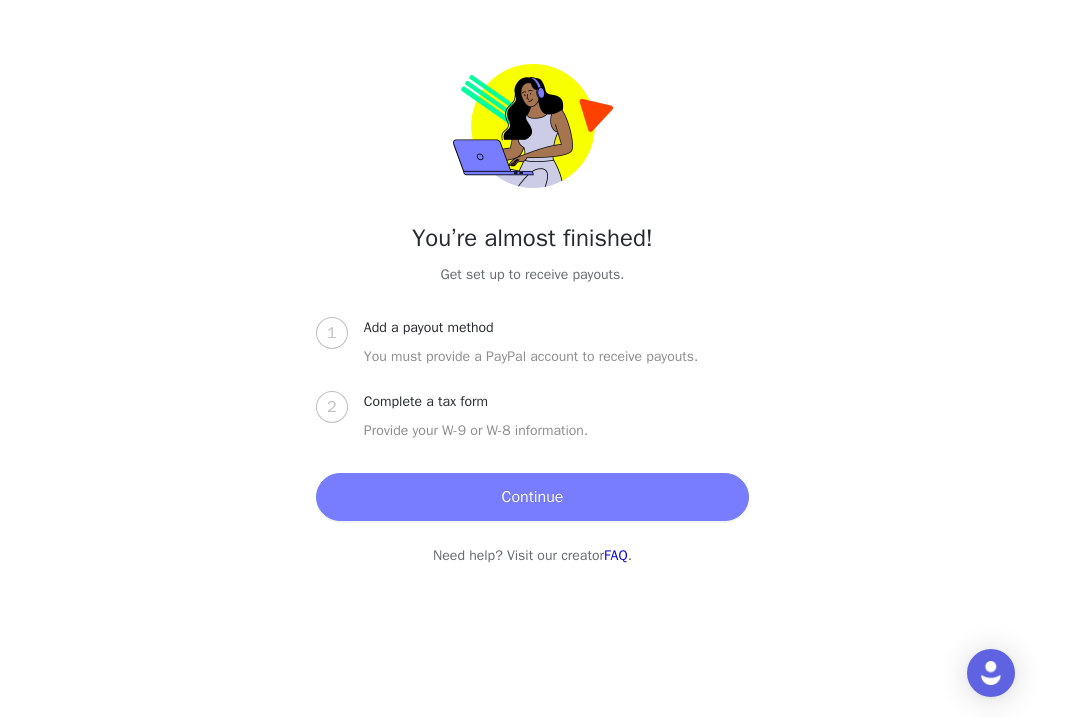 click on "Continue" at bounding box center (532, 497) 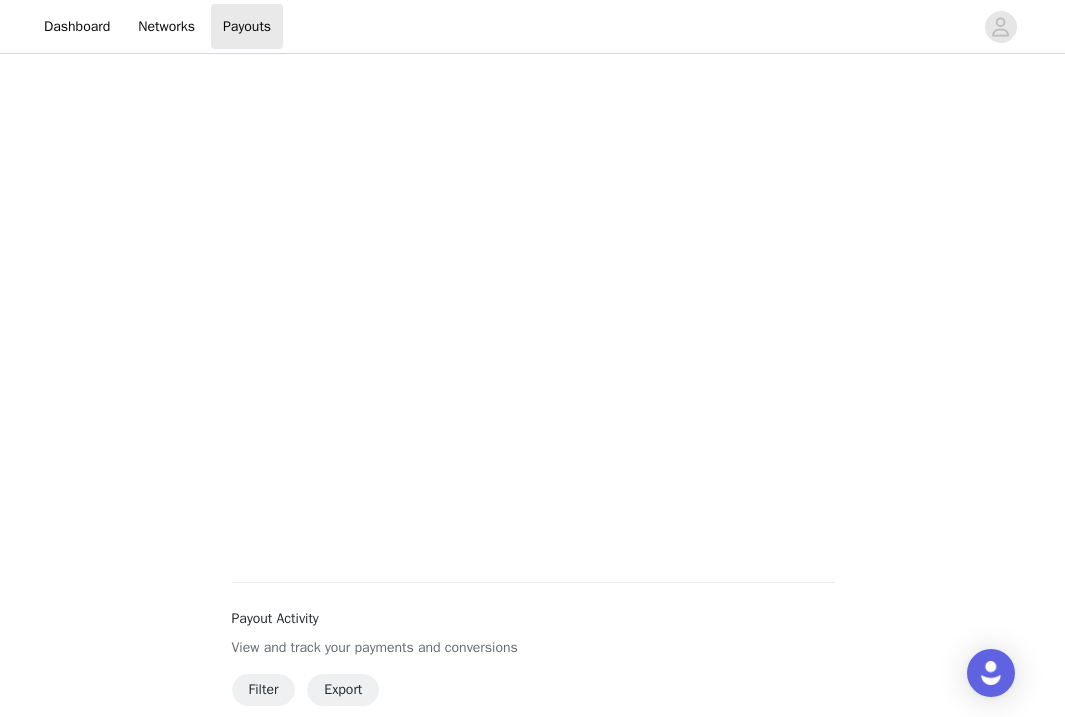 scroll, scrollTop: 643, scrollLeft: 0, axis: vertical 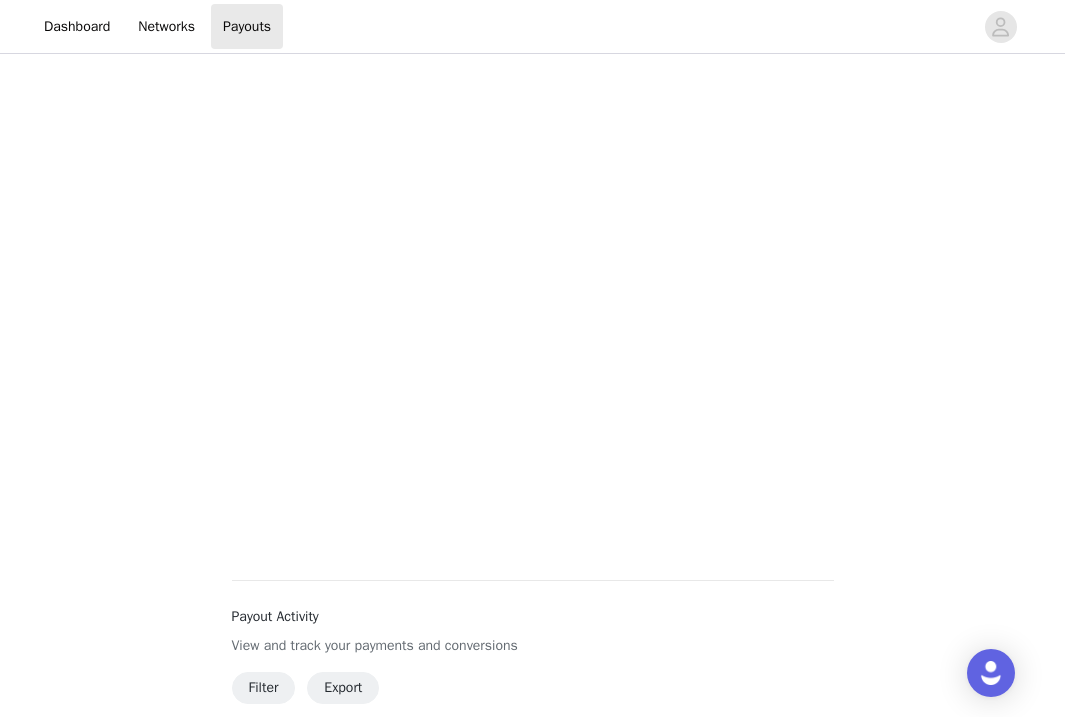 click on "Payouts   View your payment related transactions.             Payout Activity   View and track your payments and conversions   Filter   Export     Payments Conversions   Total     $0.00    You do not have any payouts yet.   0                       Powered by       |    Help    |    Privacy    |    Terms" at bounding box center (532, 230) 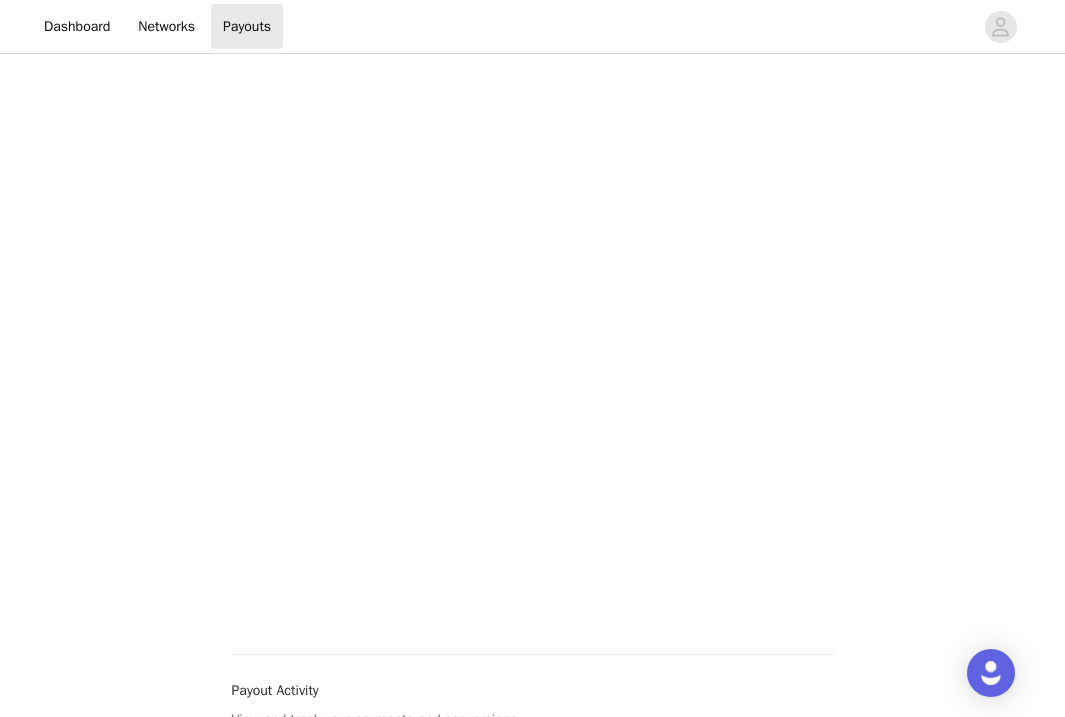 scroll, scrollTop: 0, scrollLeft: 0, axis: both 